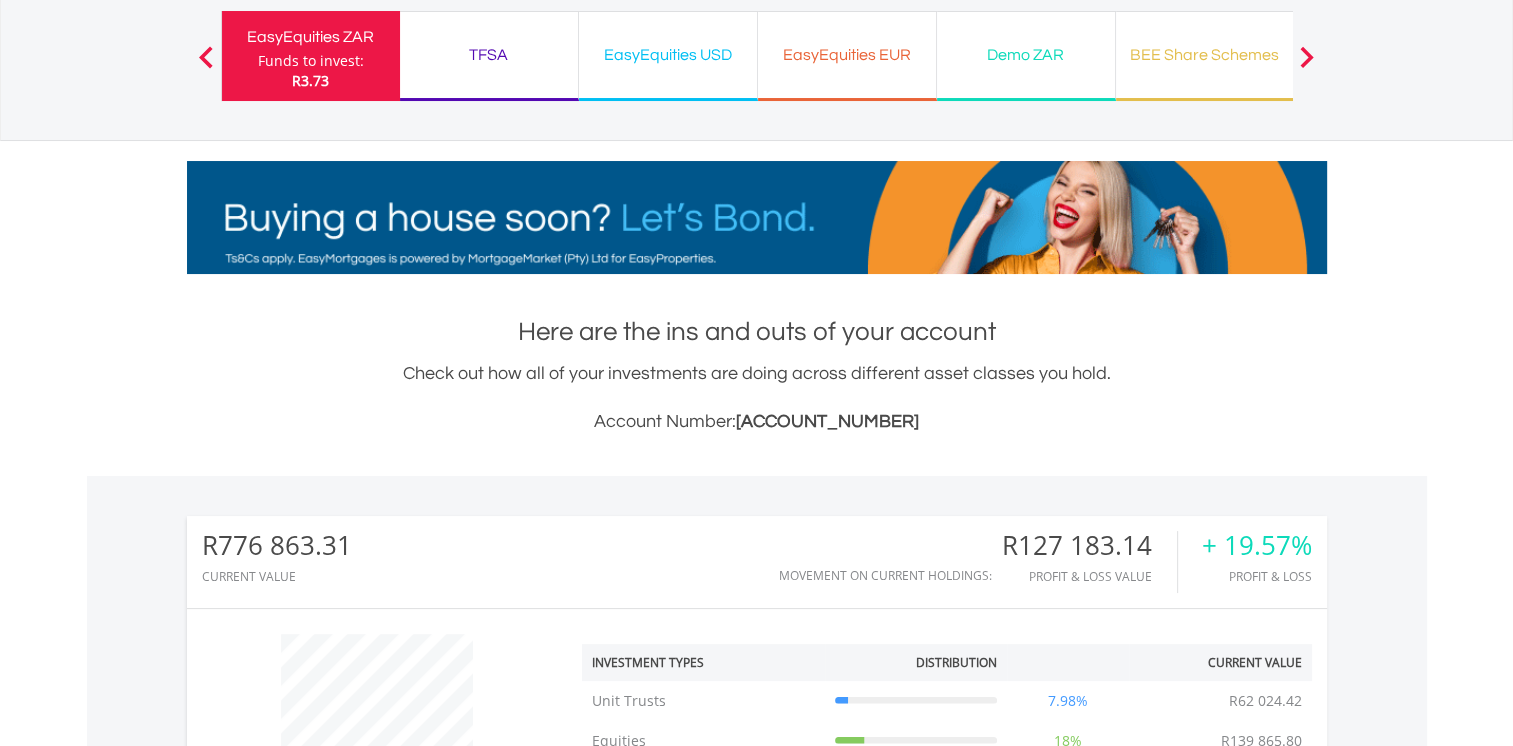 scroll, scrollTop: 300, scrollLeft: 0, axis: vertical 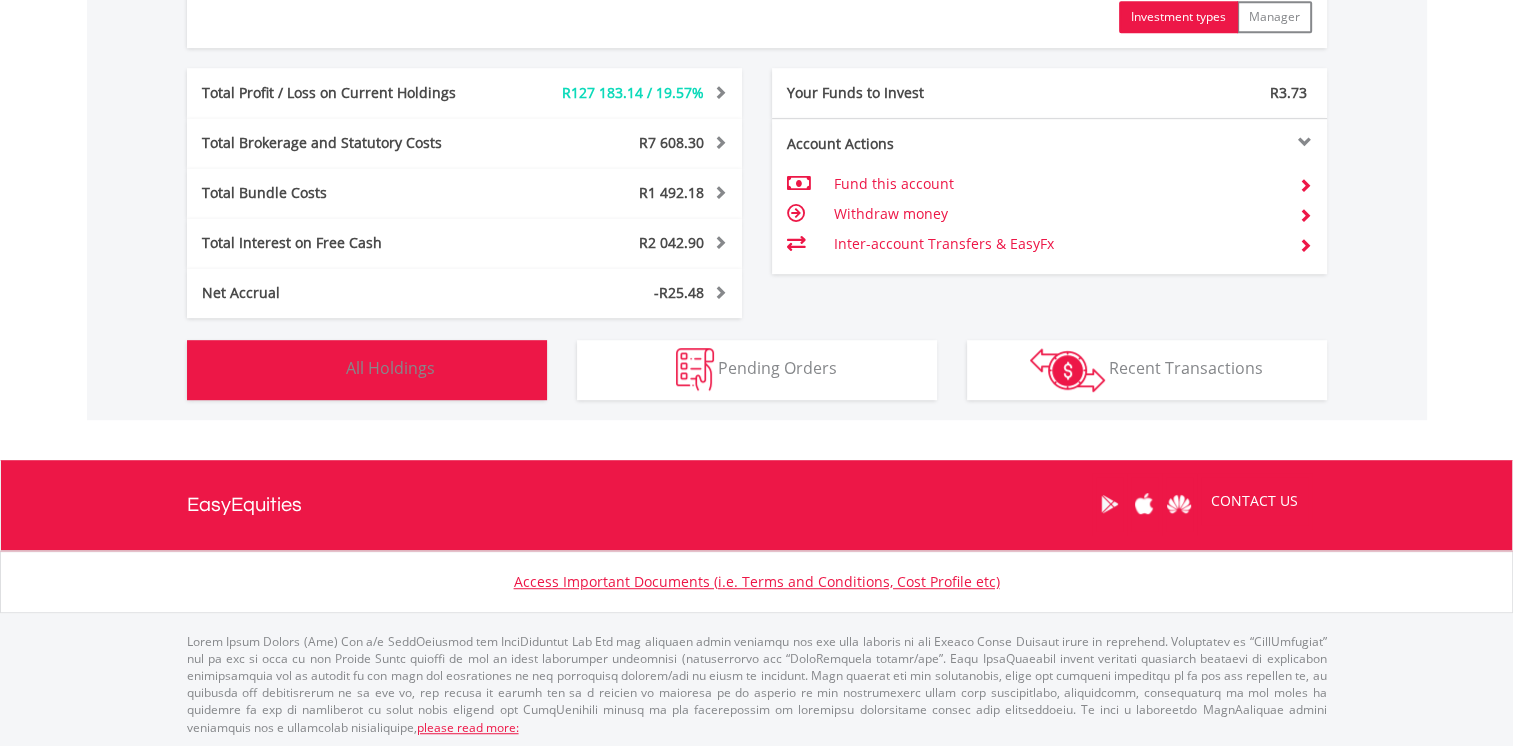 click on "All Holdings" at bounding box center (390, 368) 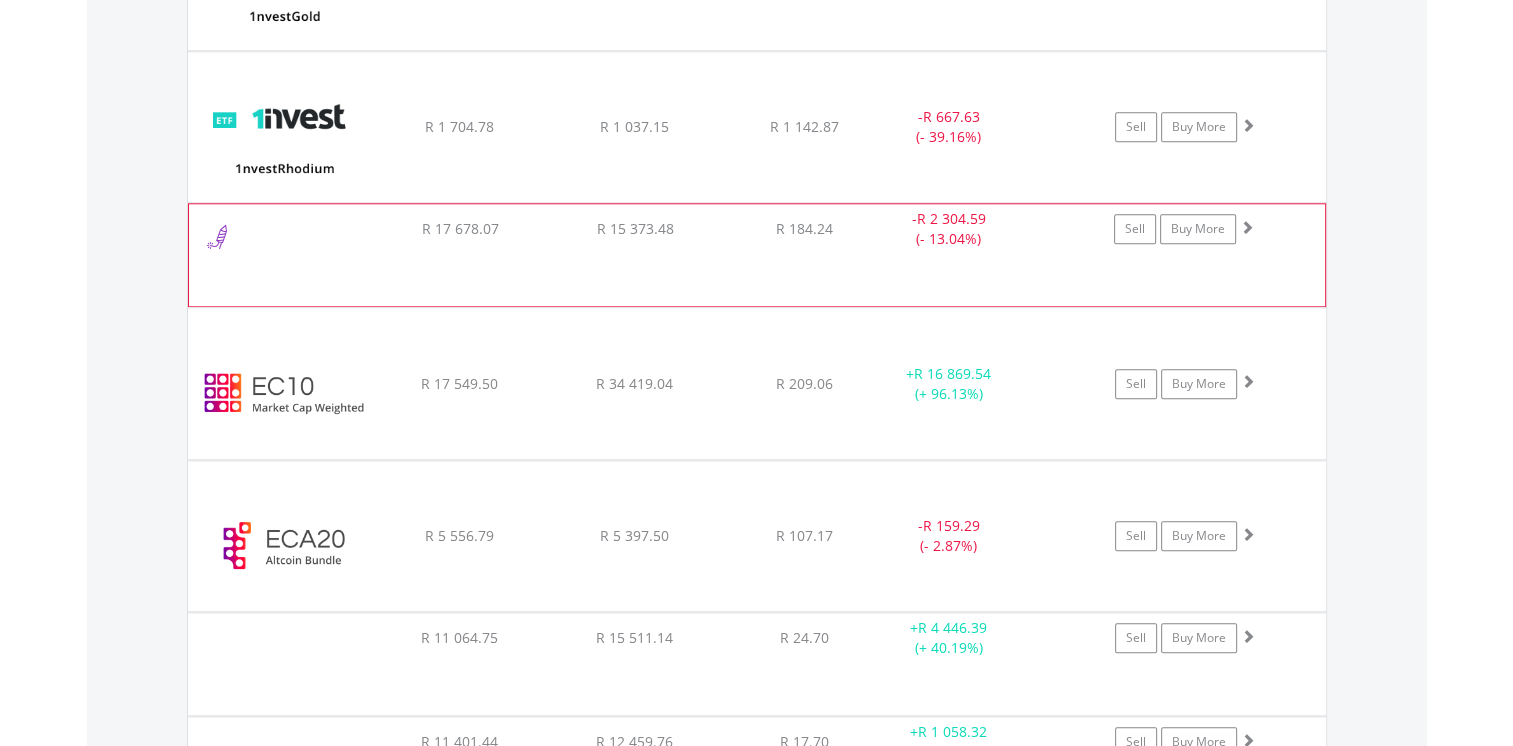 scroll, scrollTop: 2061, scrollLeft: 0, axis: vertical 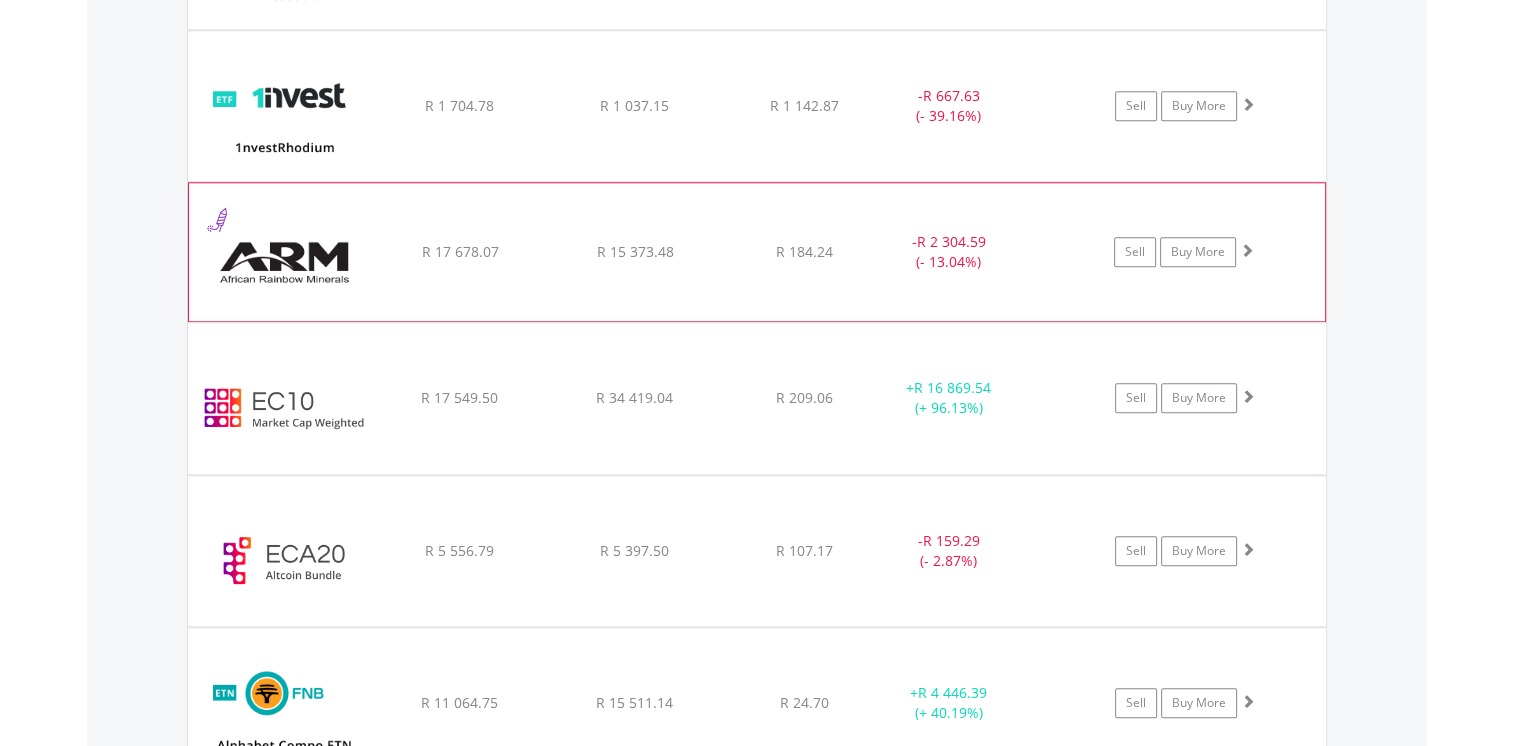 click on "﻿
African Rainbow Mineral Limited
R 17 678.07
R 15 373.48
R 184.24
-  R 2 304.59 (- 13.04%)
Sell
Buy More" at bounding box center (757, -331) 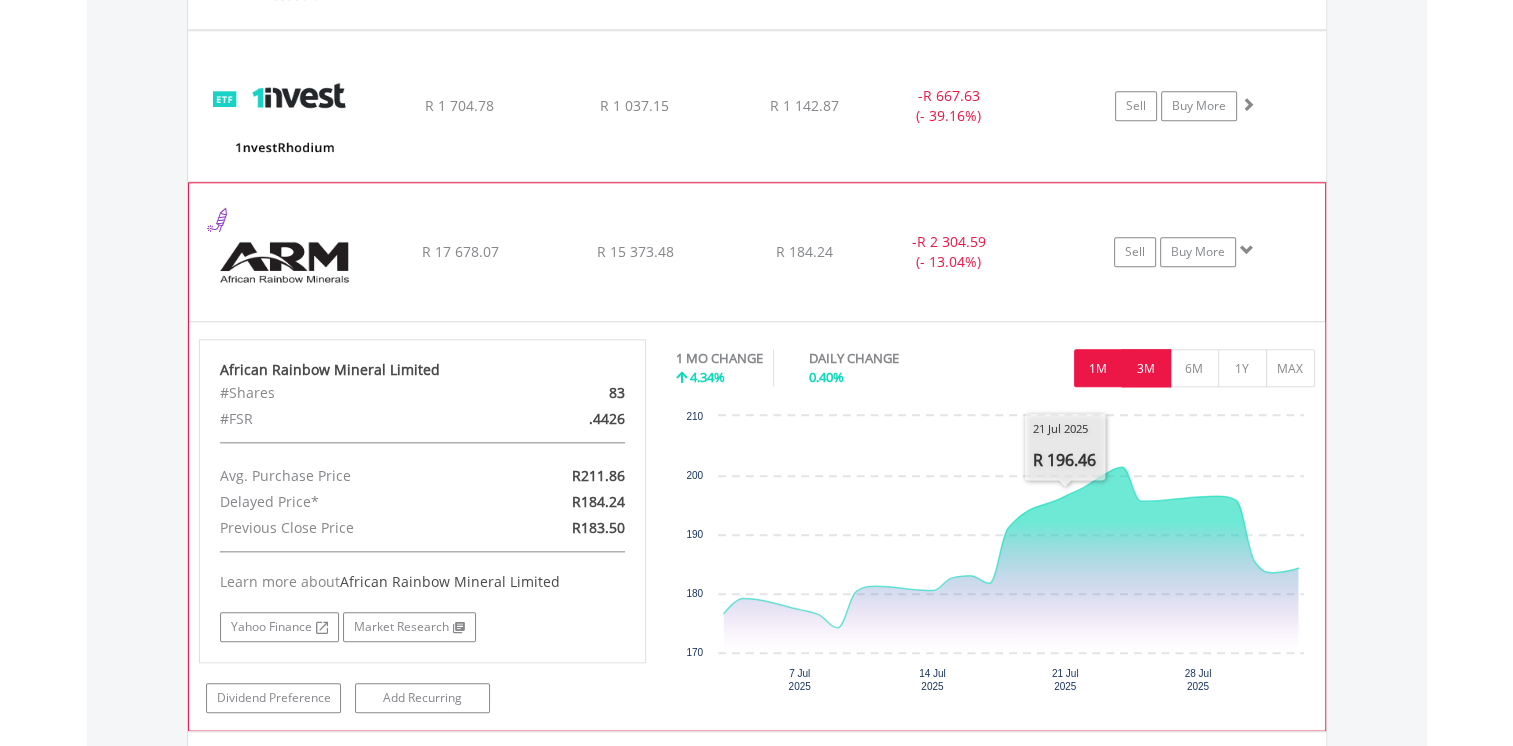 click on "3M" at bounding box center [1146, 368] 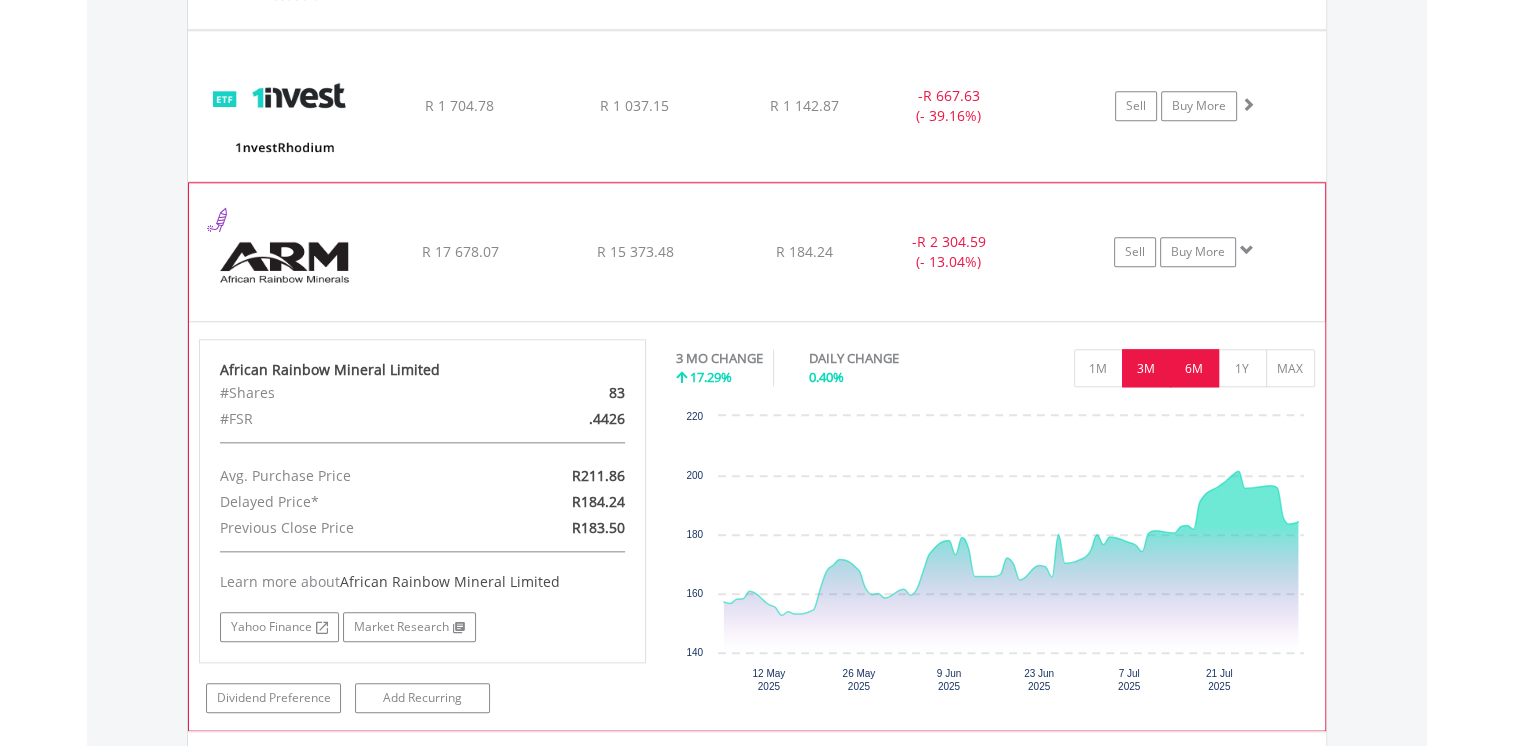 click on "6M" at bounding box center [1194, 368] 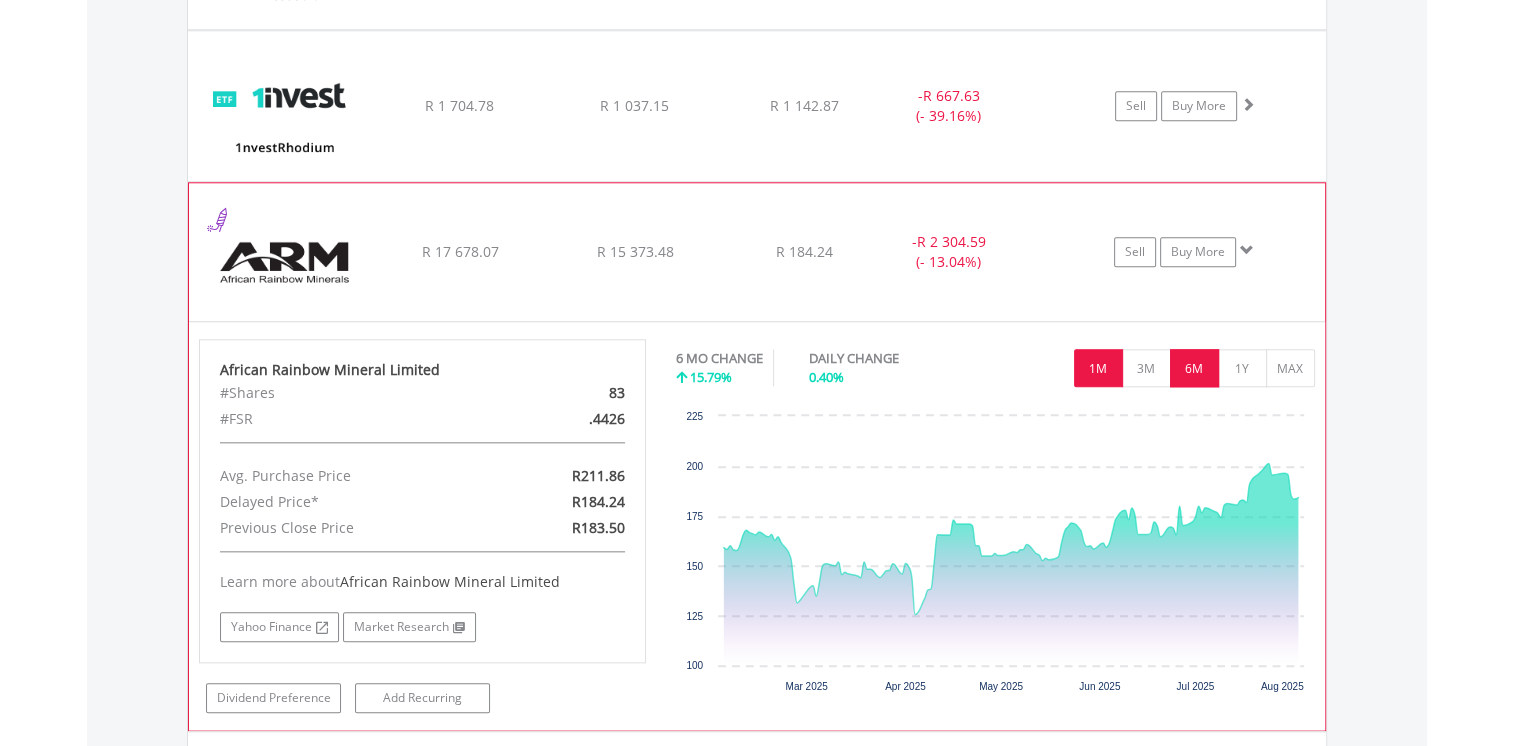 click on "1M" at bounding box center [1098, 368] 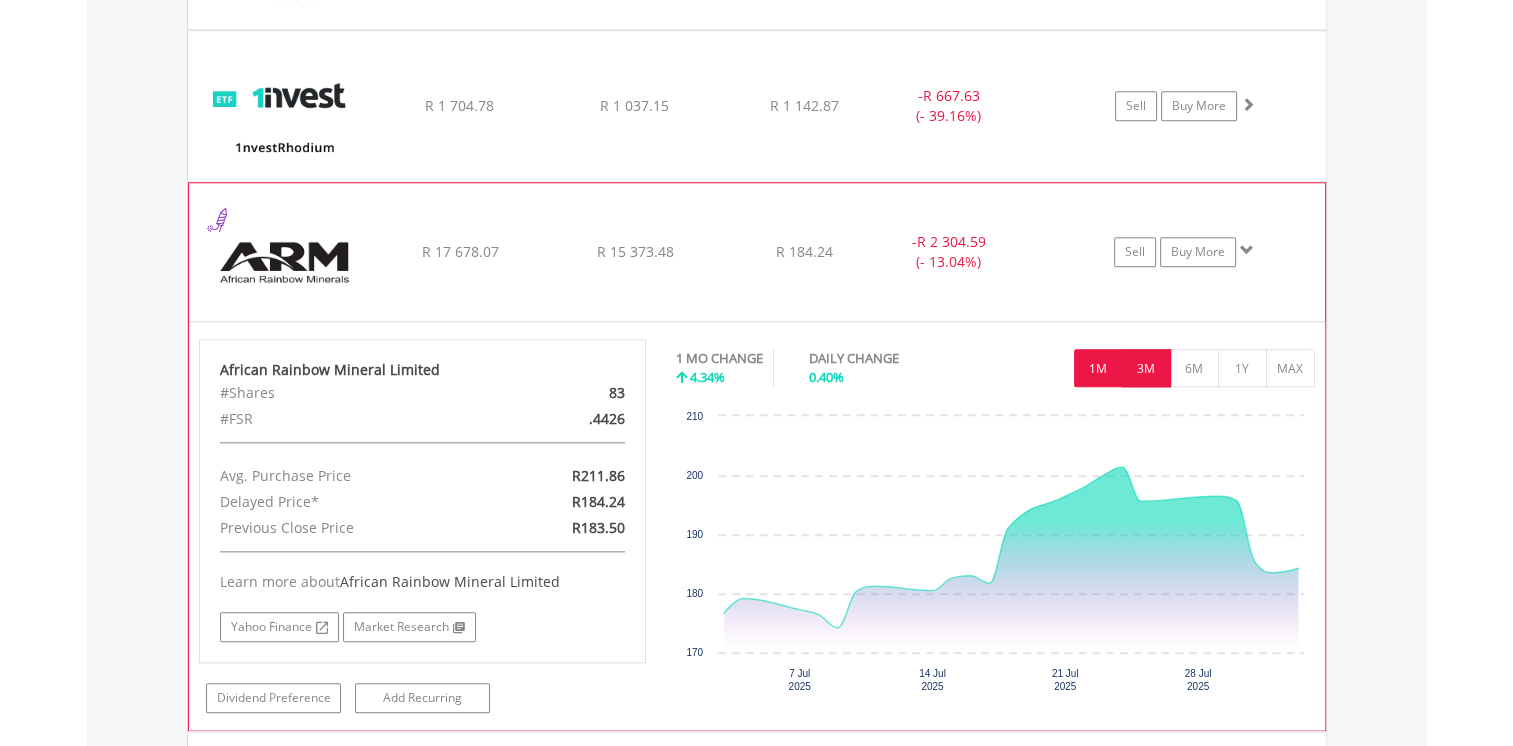 click on "3M" at bounding box center (1146, 368) 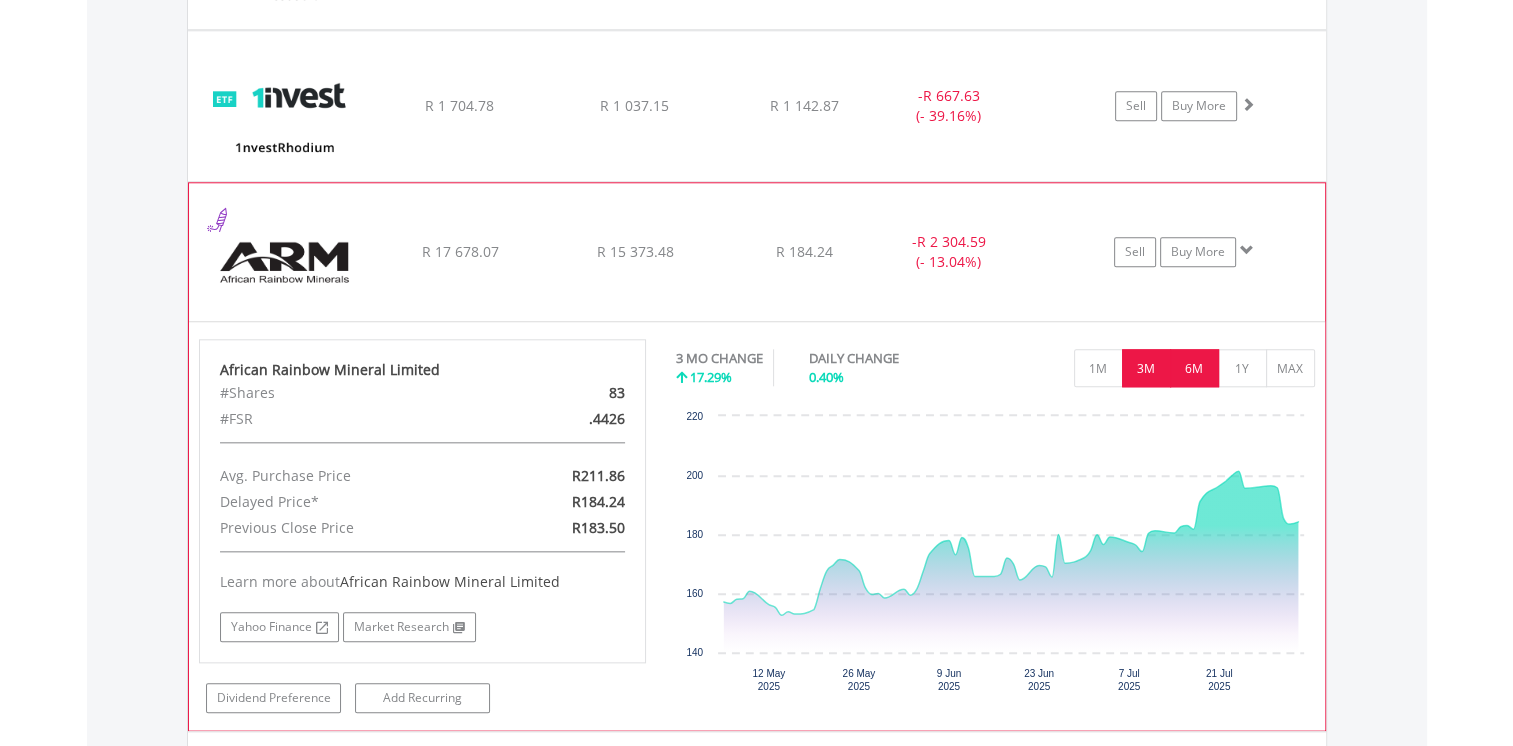 click on "6M" at bounding box center (1194, 368) 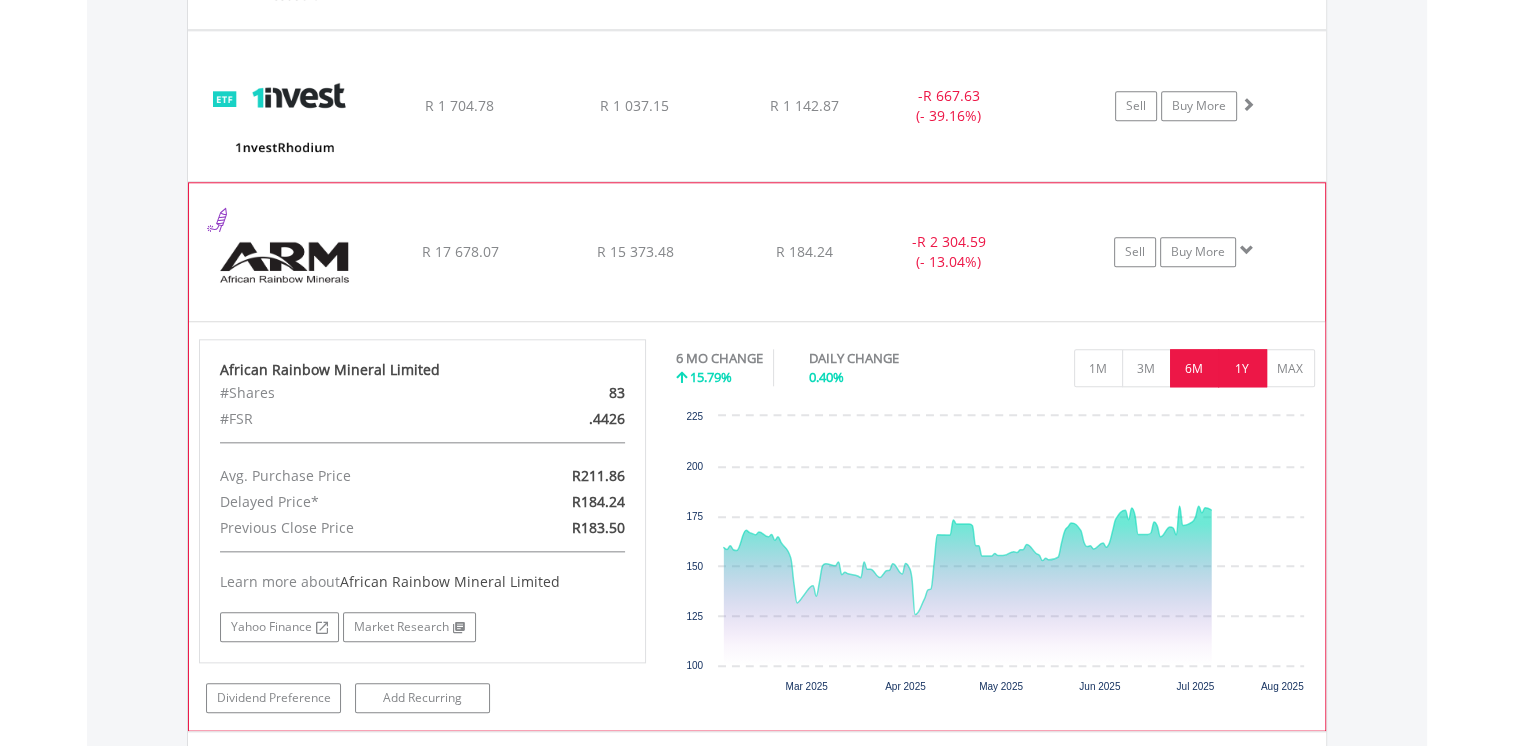 click on "1Y" at bounding box center [1242, 368] 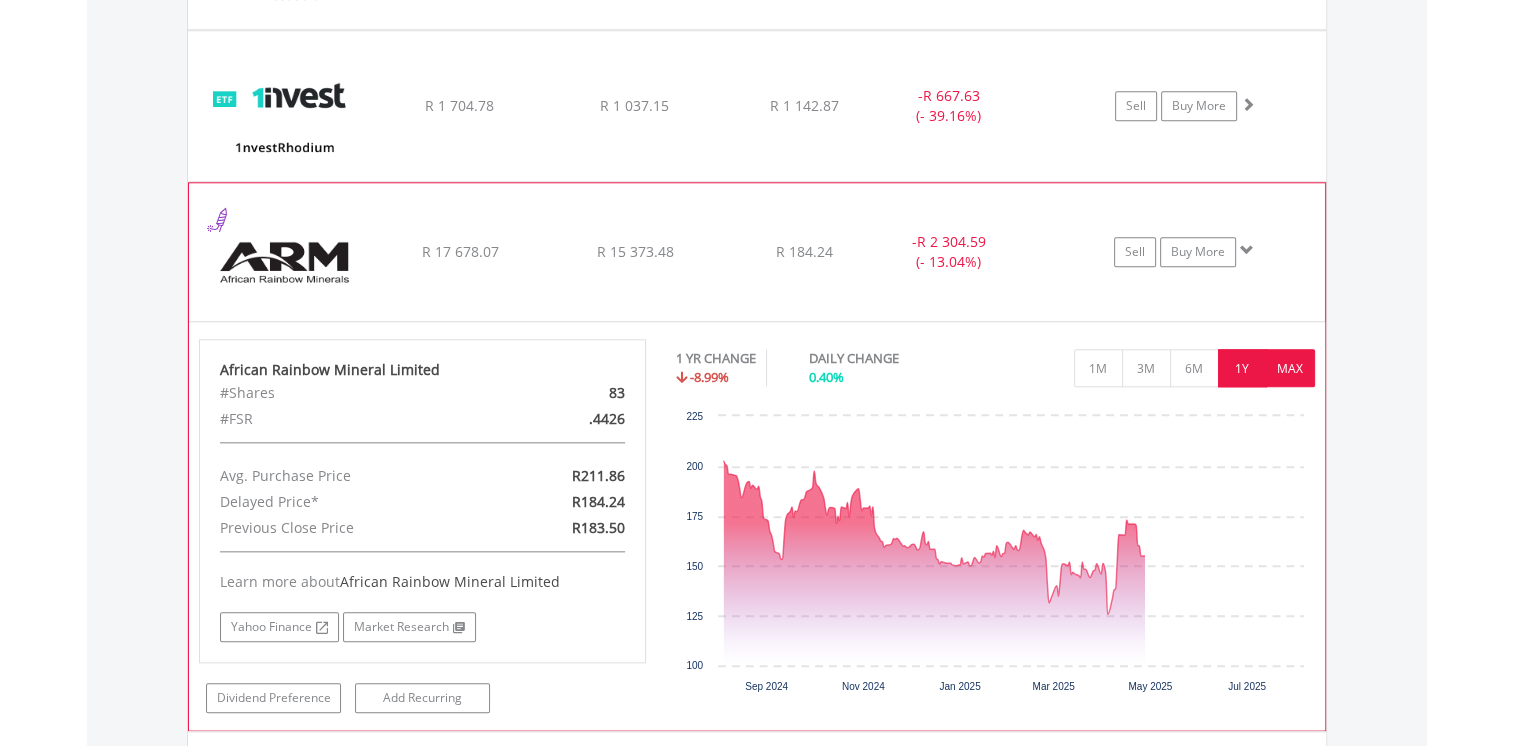 click on "MAX" at bounding box center [1290, 368] 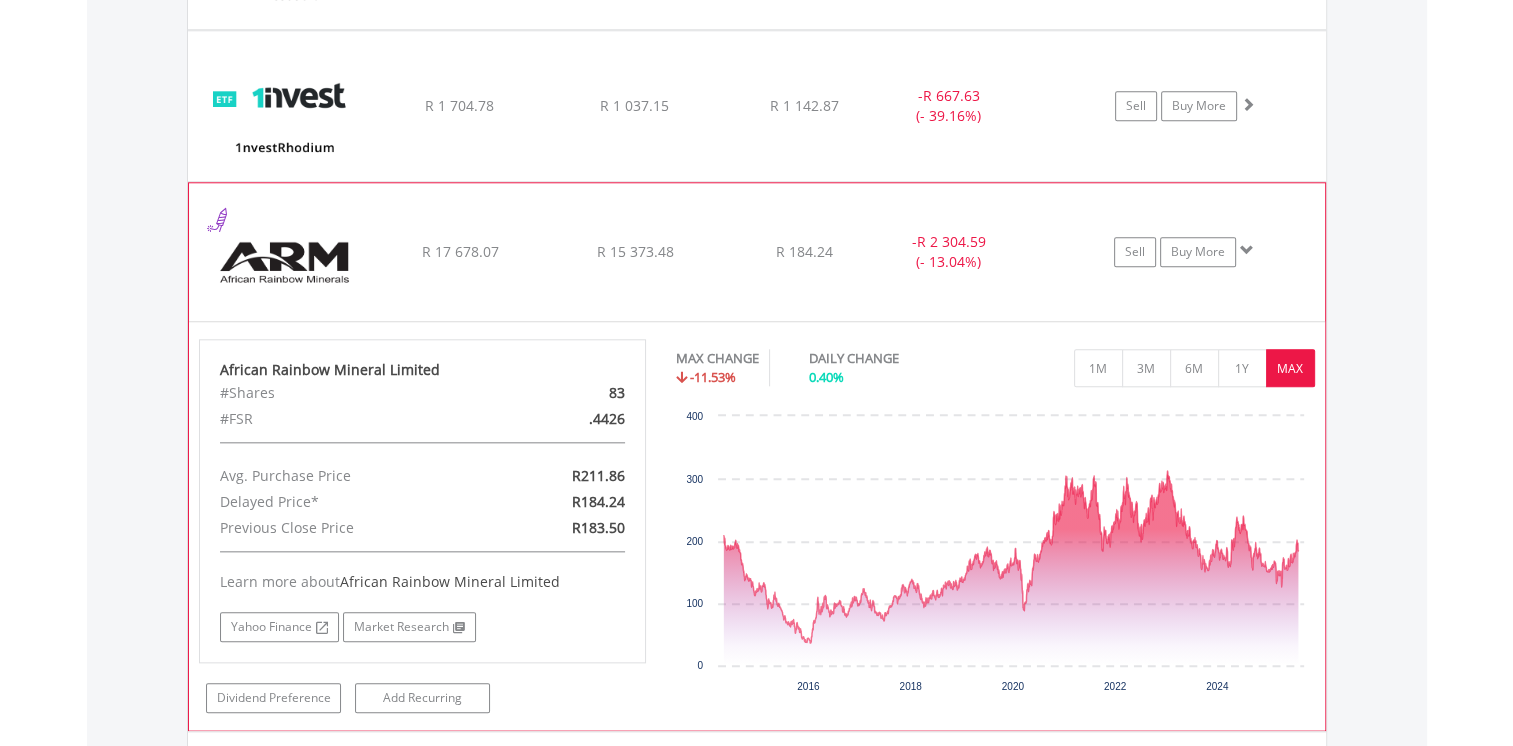 click on "﻿
African Rainbow Mineral Limited
R 17 678.07
R 15 373.48
R 184.24
-  R 2 304.59 (- 13.04%)
Sell
Buy More" at bounding box center (757, -331) 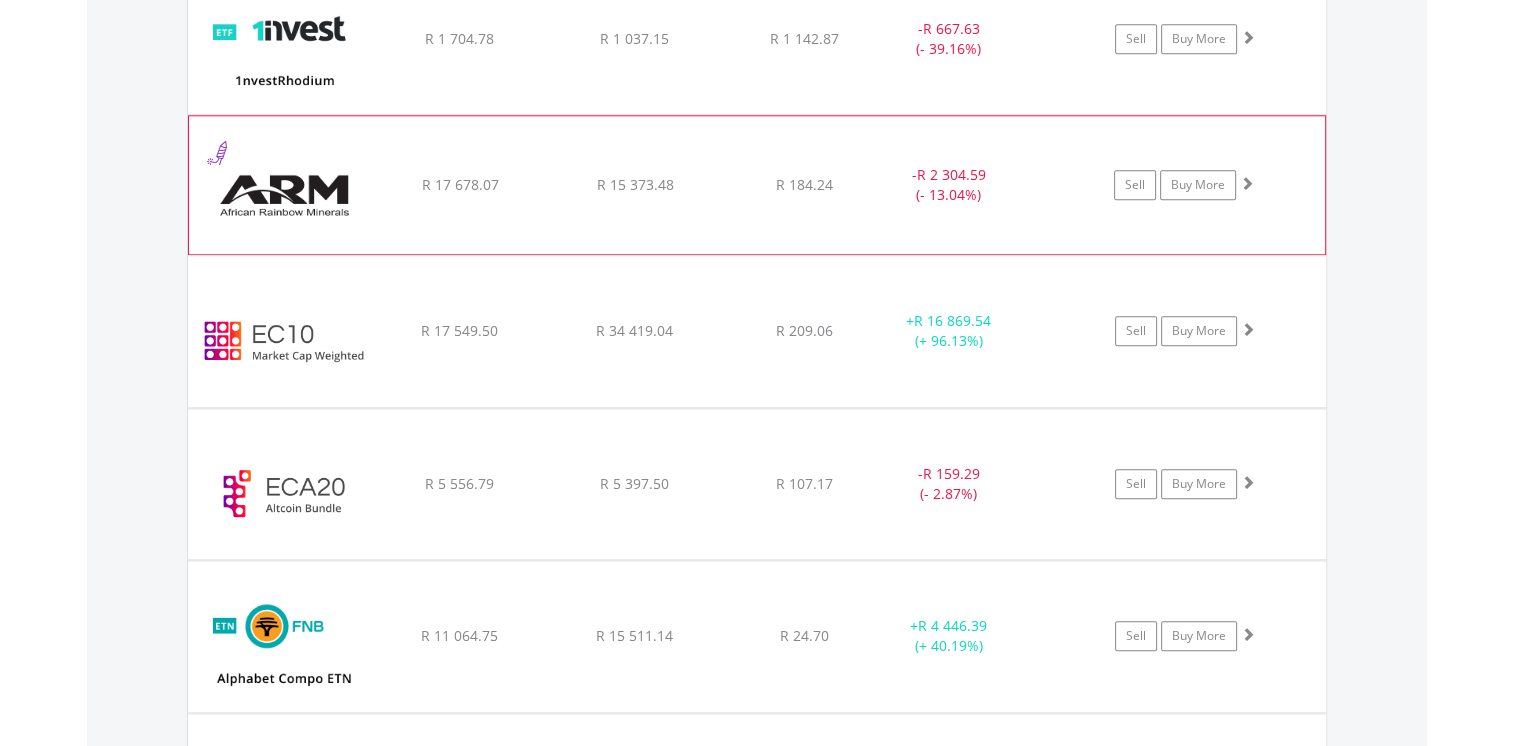 scroll, scrollTop: 2161, scrollLeft: 0, axis: vertical 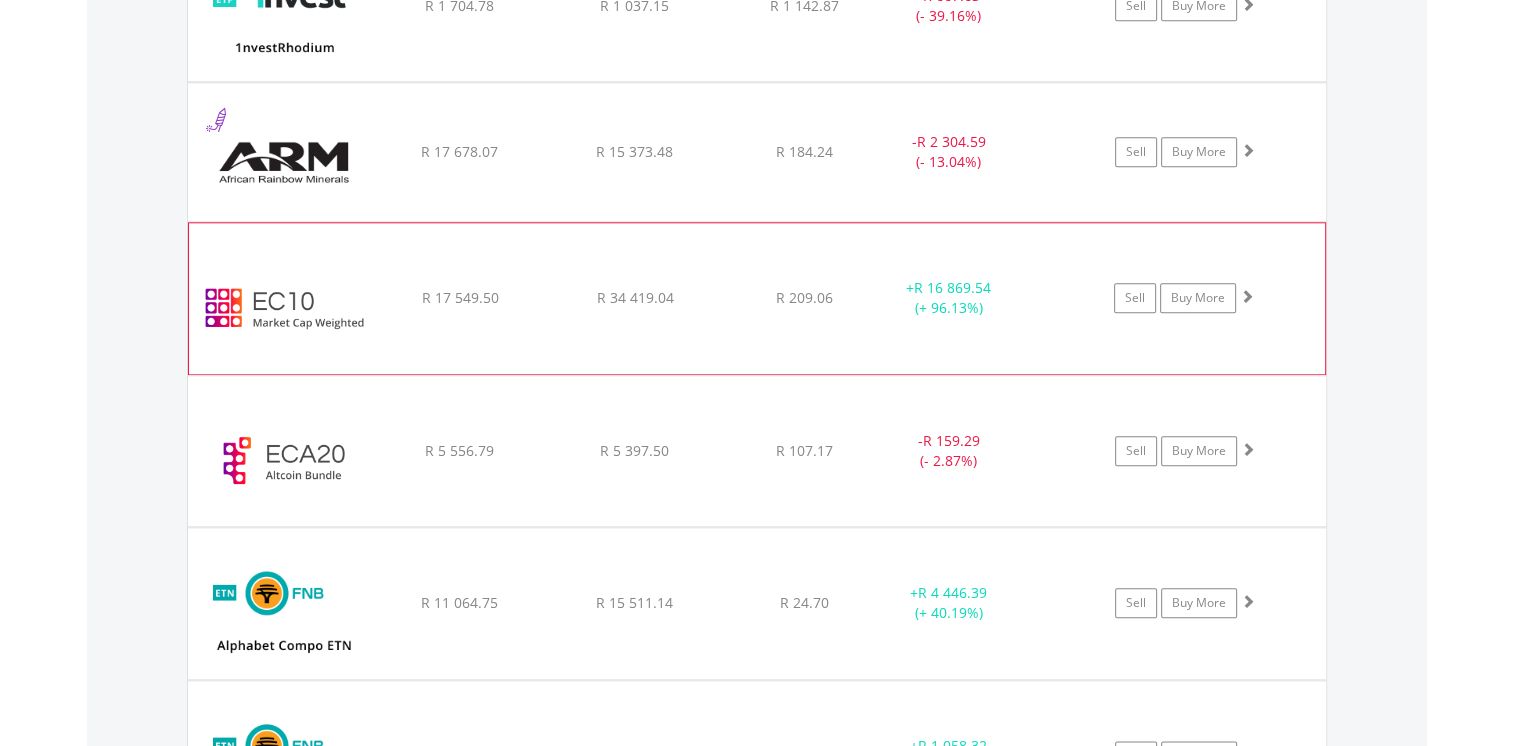 click on "﻿
EasyCrypto 10
R 17 549.50
R 34 419.04
R 209.06
+  R 16 869.54 (+ 96.13%)
Sell
Buy More" at bounding box center [757, -431] 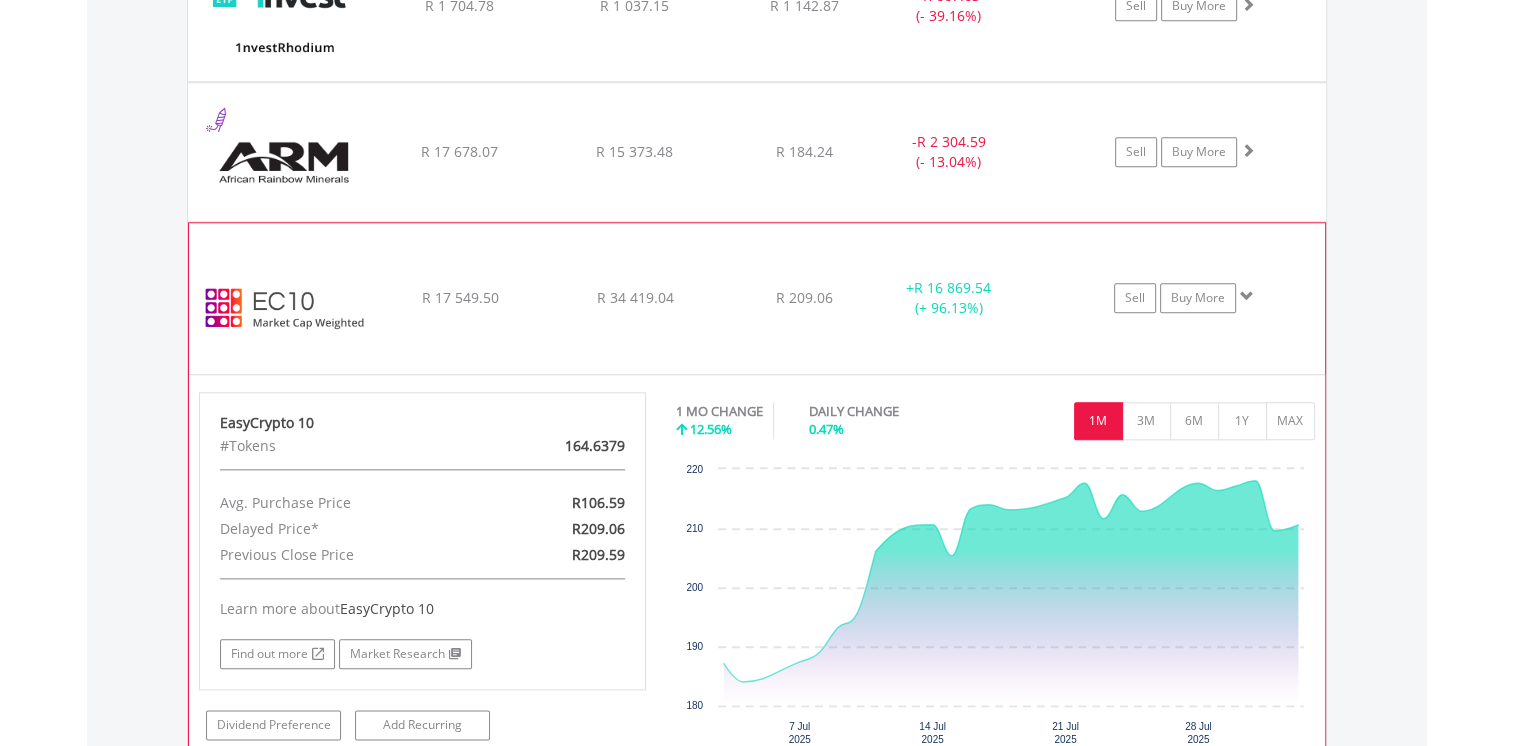 click on "﻿
EasyCrypto 10
R 17 549.50
R 34 419.04
R 209.06
+  R 16 869.54 (+ 96.13%)
Sell
Buy More" at bounding box center [757, -431] 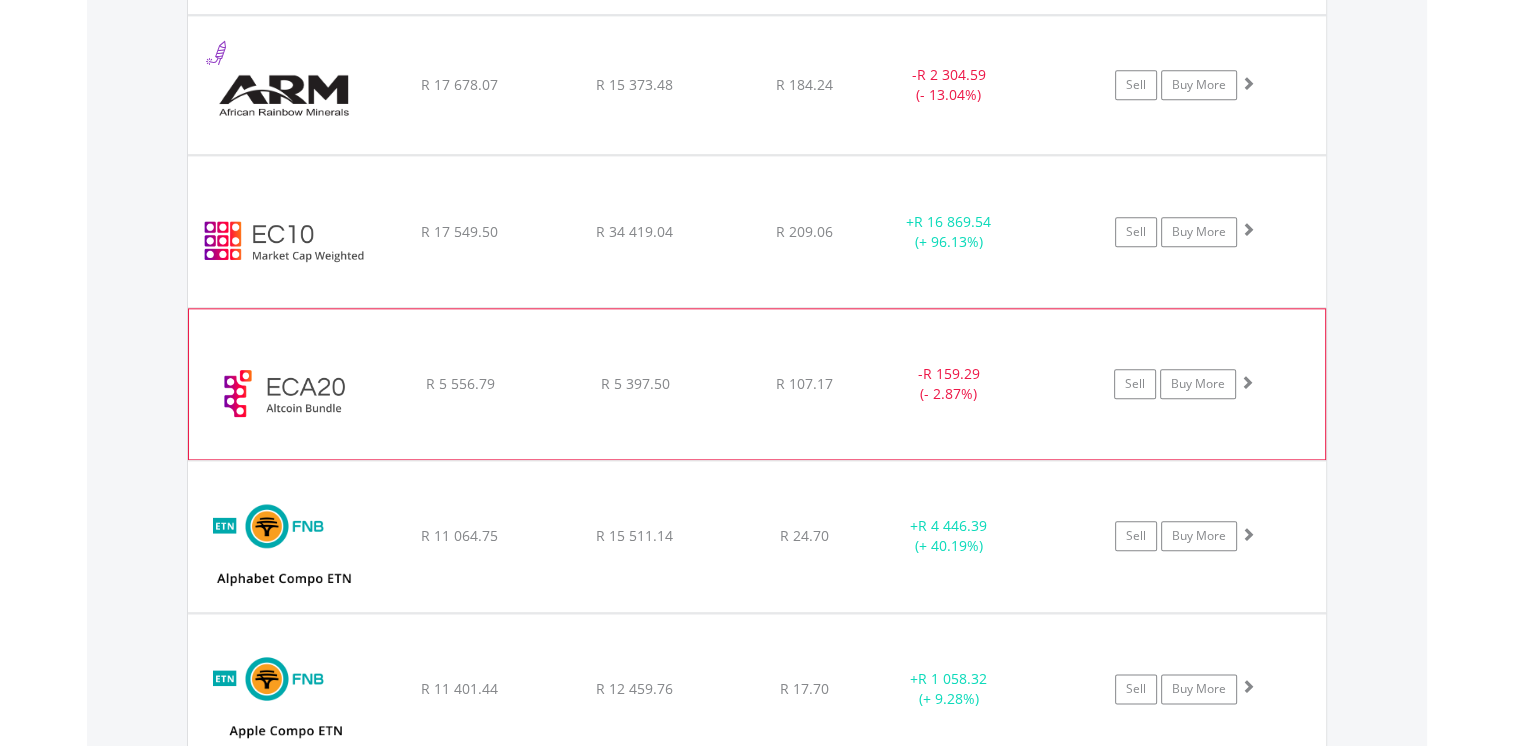 scroll, scrollTop: 2261, scrollLeft: 0, axis: vertical 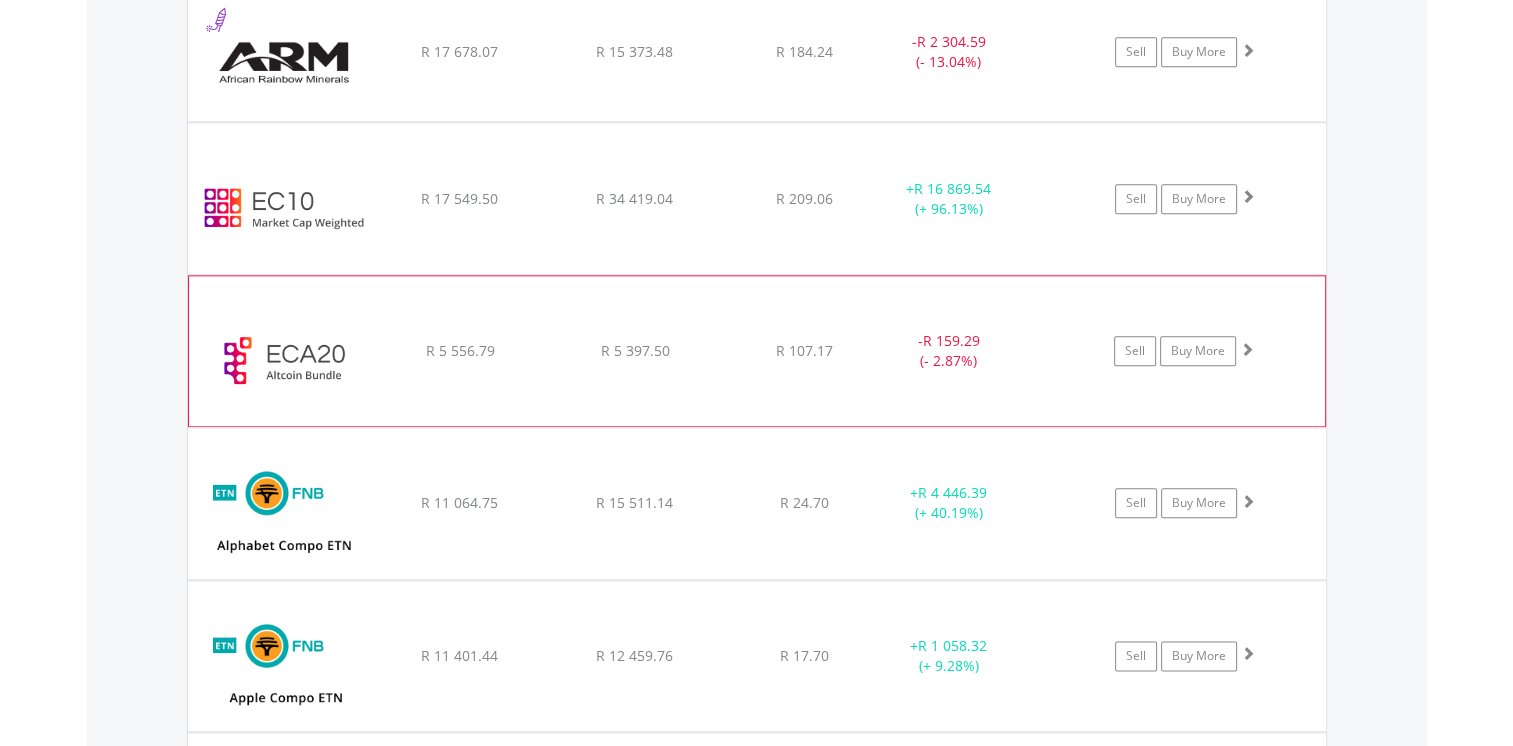 click on "﻿
EasyCrypto Altcoin 20
R 5 556.79
R 5 397.50
R 107.17
-  R 159.29 (- 2.87%)
Sell
Buy More" at bounding box center (757, -531) 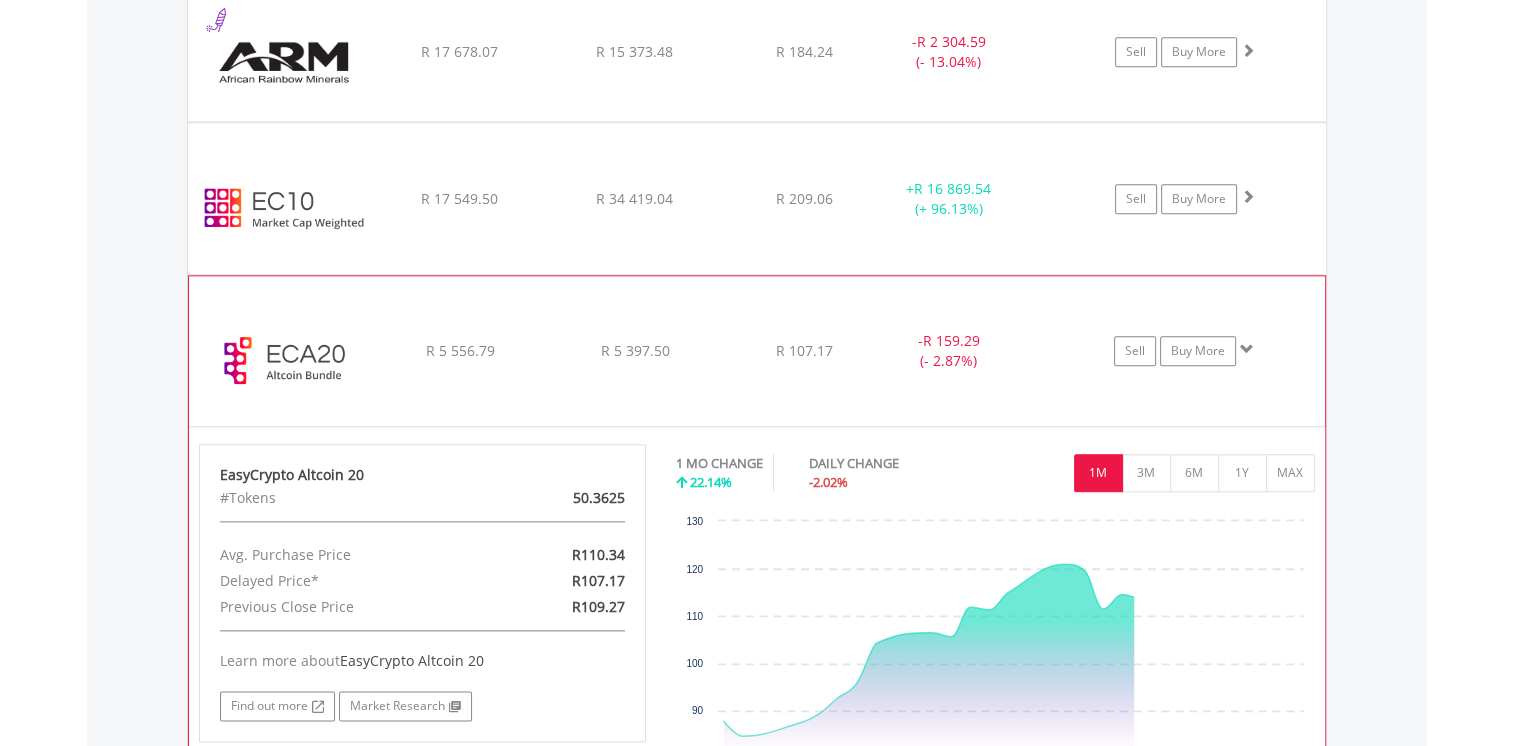 click on "﻿
EasyCrypto Altcoin 20
R 5 556.79
R 5 397.50
R 107.17
-  R 159.29 (- 2.87%)
Sell
Buy More" at bounding box center (757, -531) 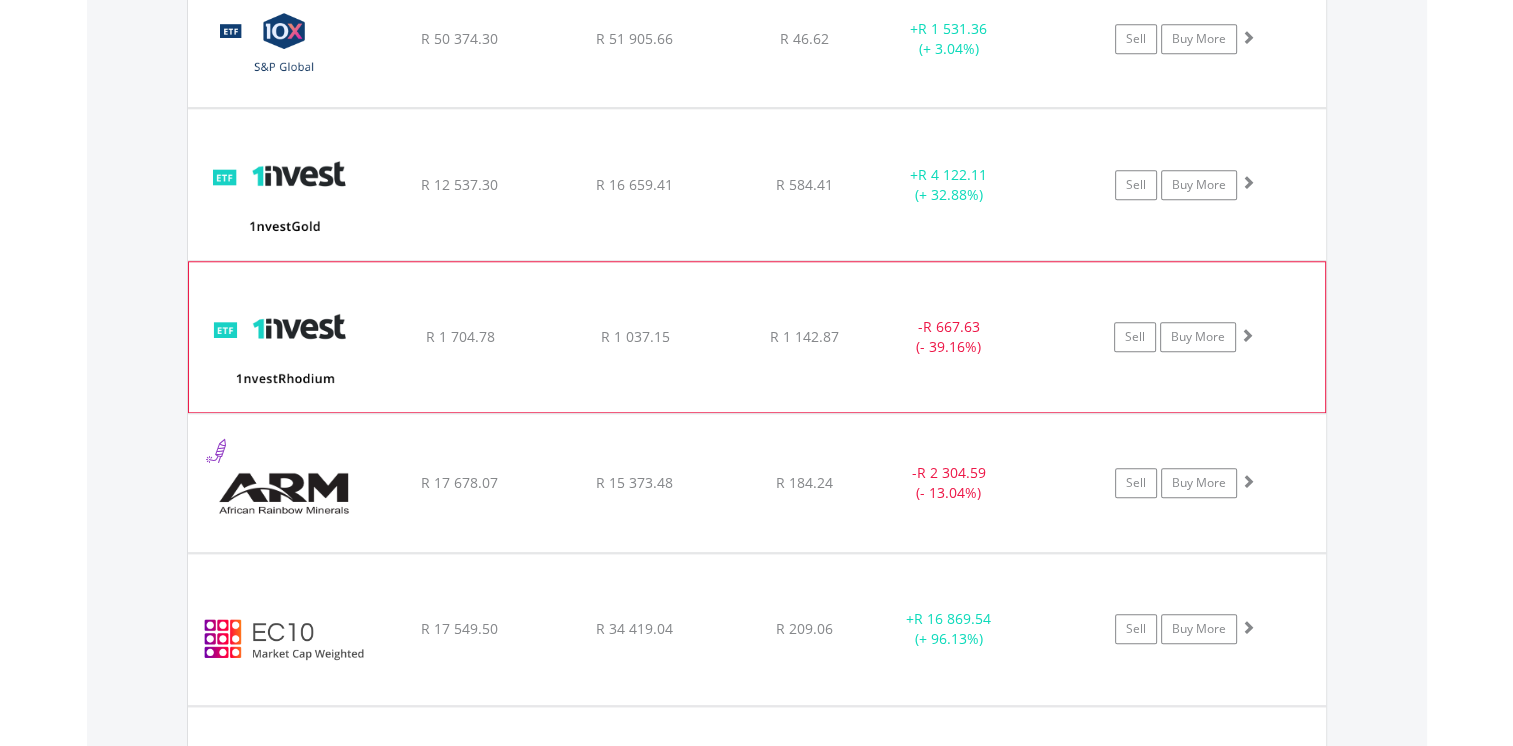 scroll, scrollTop: 1861, scrollLeft: 0, axis: vertical 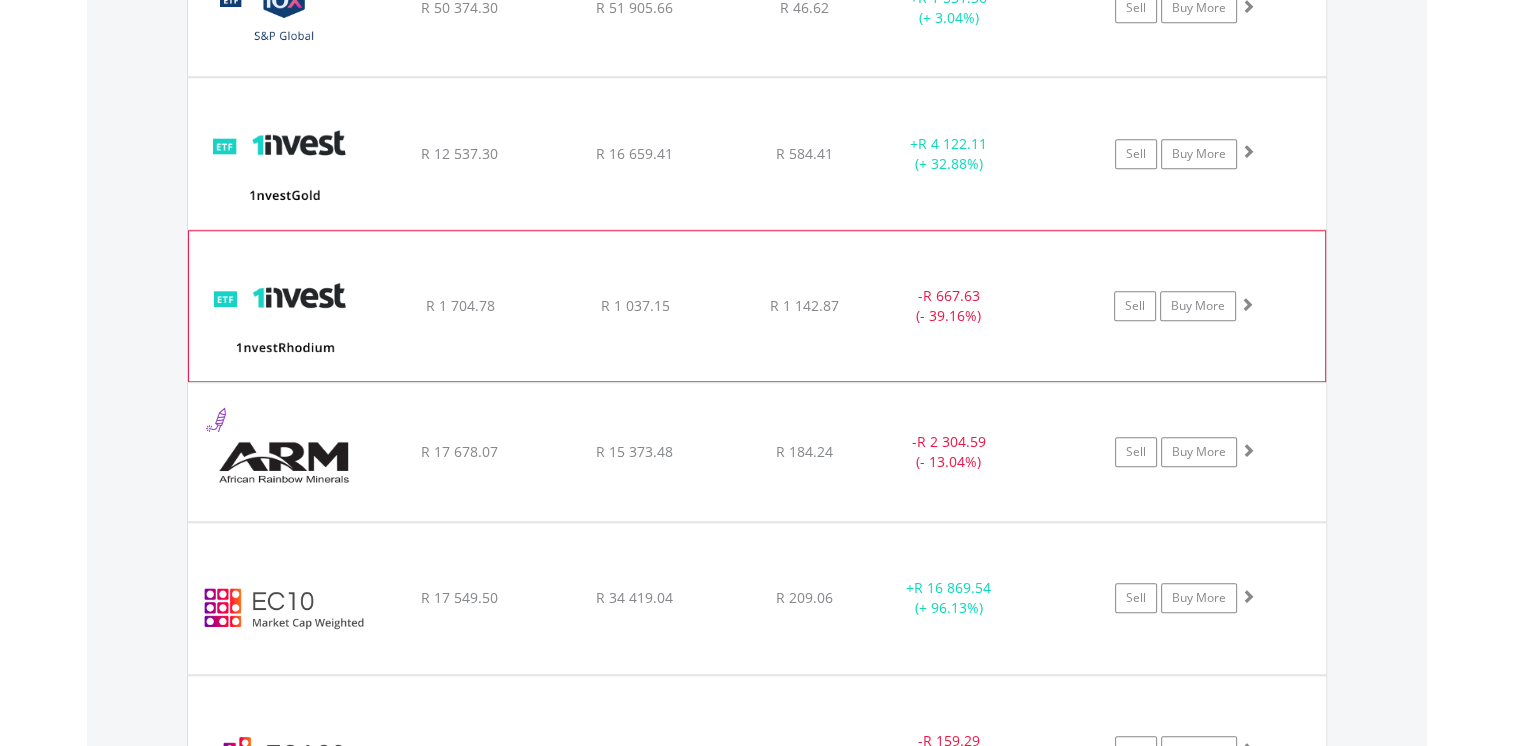 click on "﻿
1nvestRhodium ETF
R 1 704.78
R 1 037.15
R 1 142.87
-  R 667.63 (- 39.16%)
Sell
Buy More" at bounding box center [757, -131] 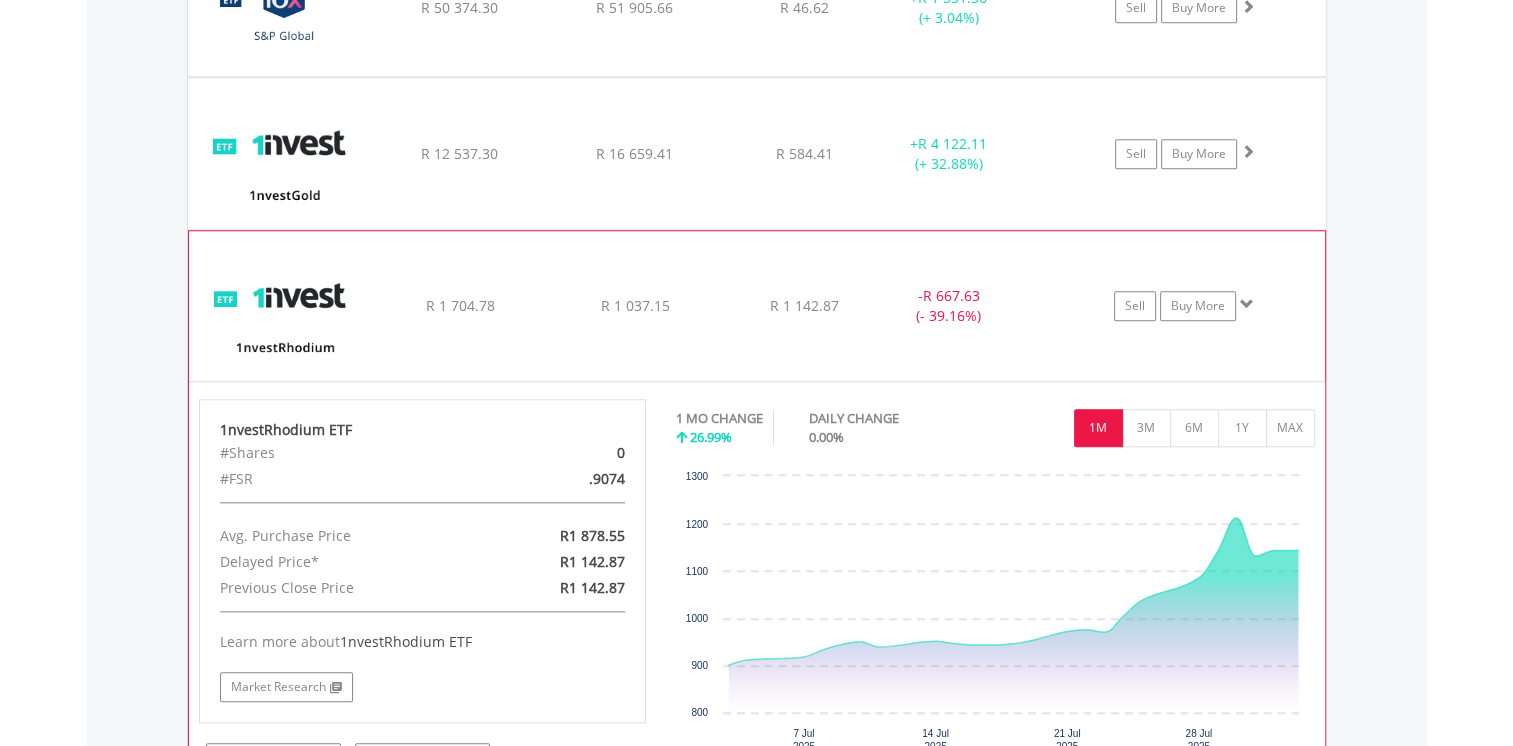 click on "﻿
1nvestRhodium ETF
R 1 704.78
R 1 037.15
R 1 142.87
-  R 667.63 (- 39.16%)
Sell
Buy More" at bounding box center (757, -131) 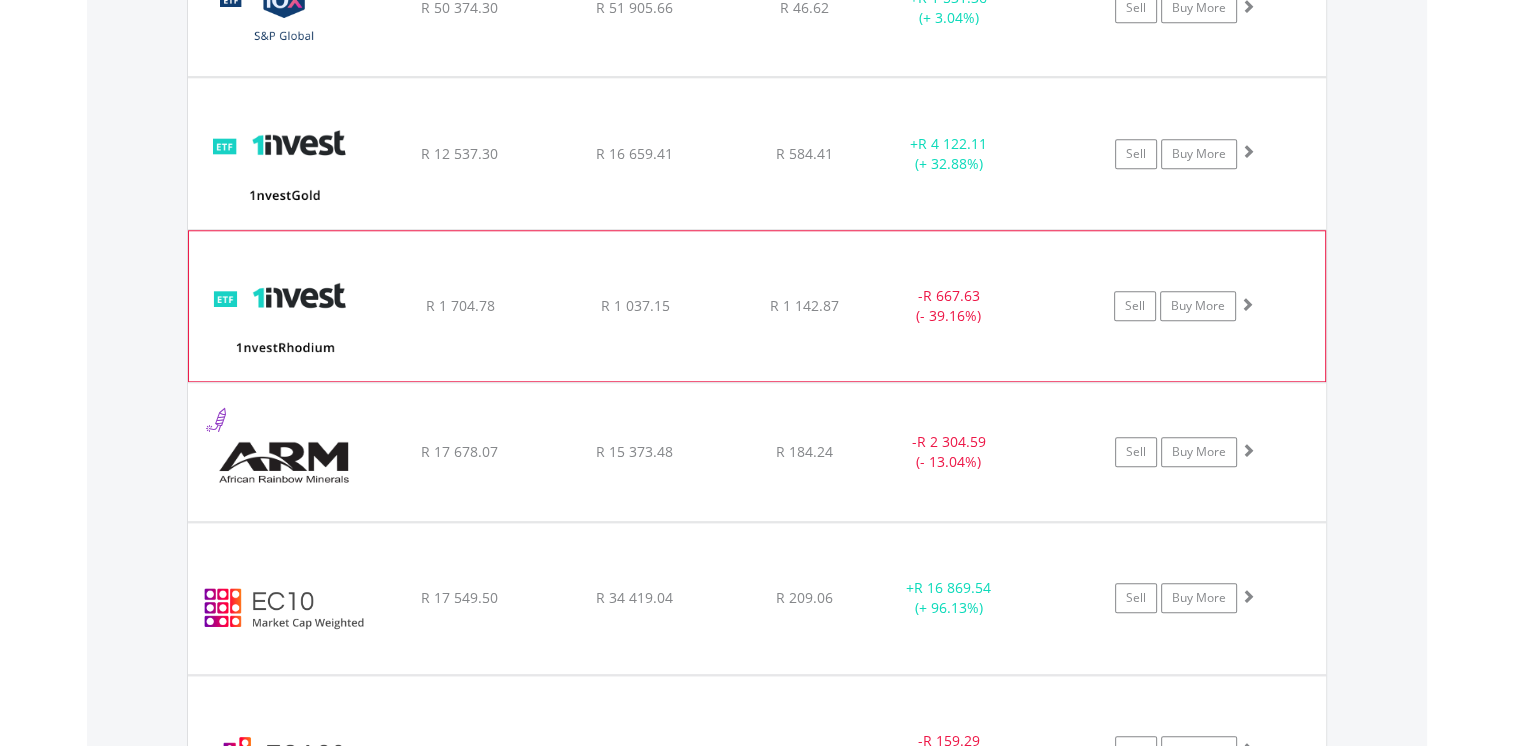 click on "﻿
1nvestRhodium ETF
R 1 704.78
R 1 037.15
R 1 142.87
-  R 667.63 (- 39.16%)
Sell
Buy More" at bounding box center (757, -131) 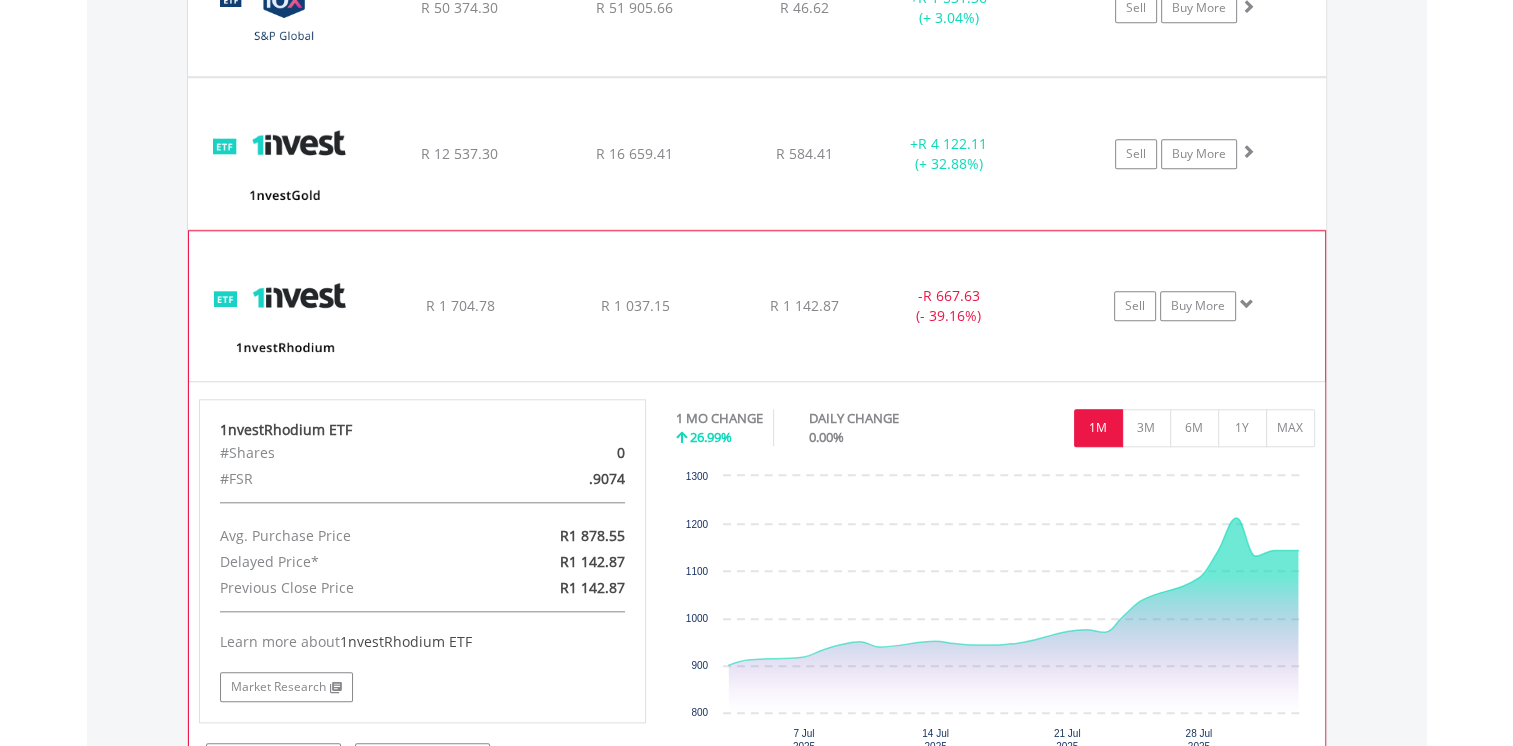 click on "﻿
1nvestRhodium ETF
R 1 704.78
R 1 037.15
R 1 142.87
-  R 667.63 (- 39.16%)
Sell
Buy More" at bounding box center [757, -131] 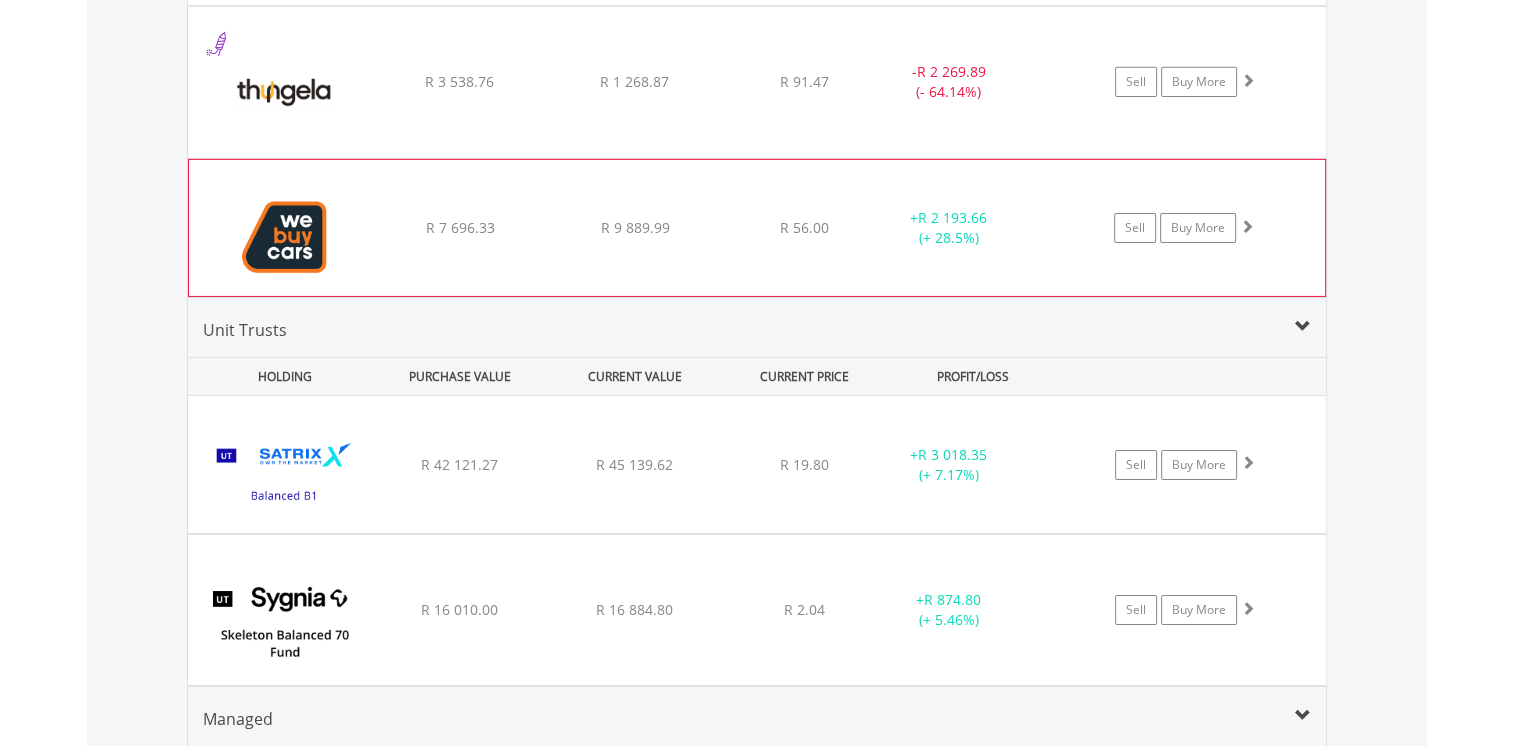 scroll, scrollTop: 6561, scrollLeft: 0, axis: vertical 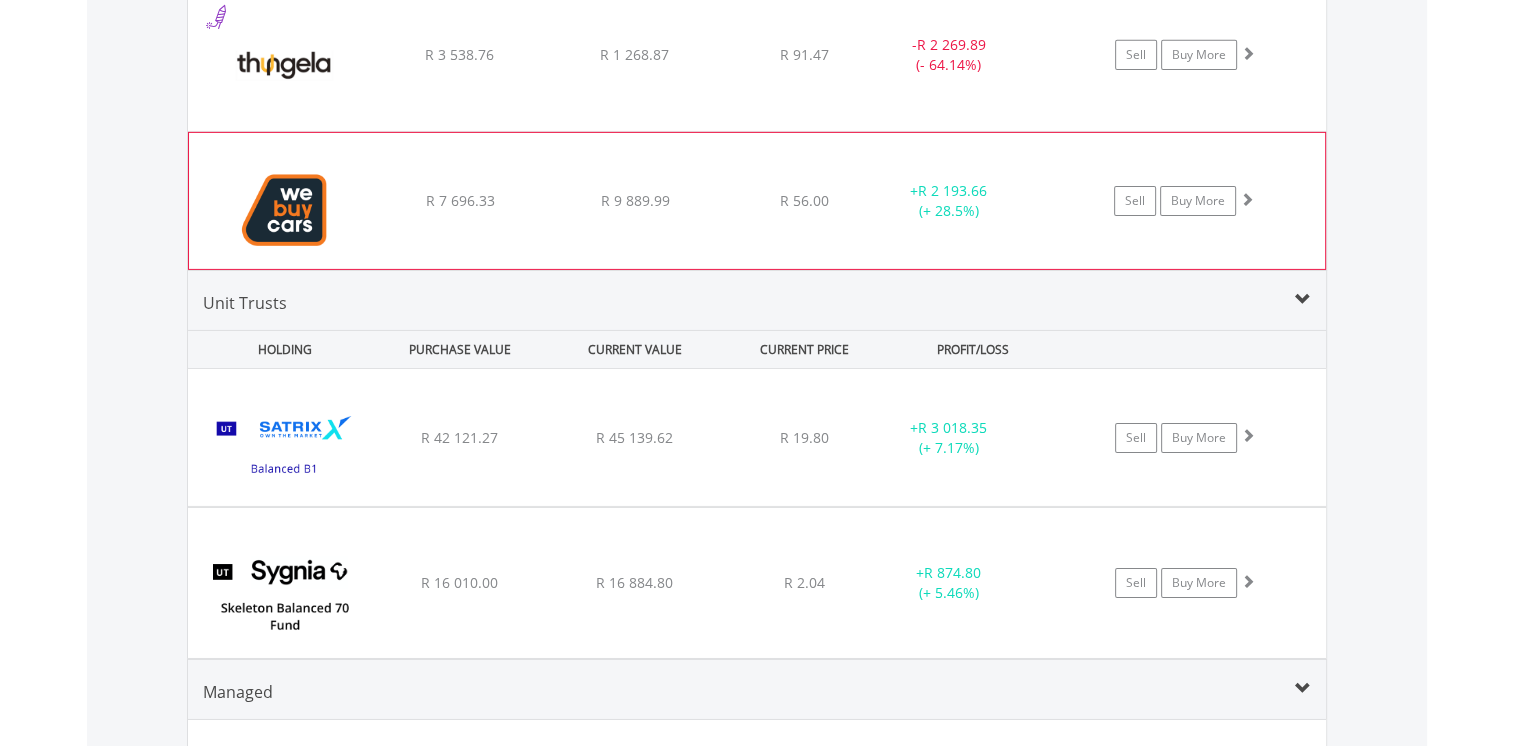 click on "﻿
WeBuyCars Holdings Ltd
R 7 696.33
R 9 889.99
R 56.00
+  R 2 193.66 (+ 28.5%)
Sell
Buy More" at bounding box center [757, -4831] 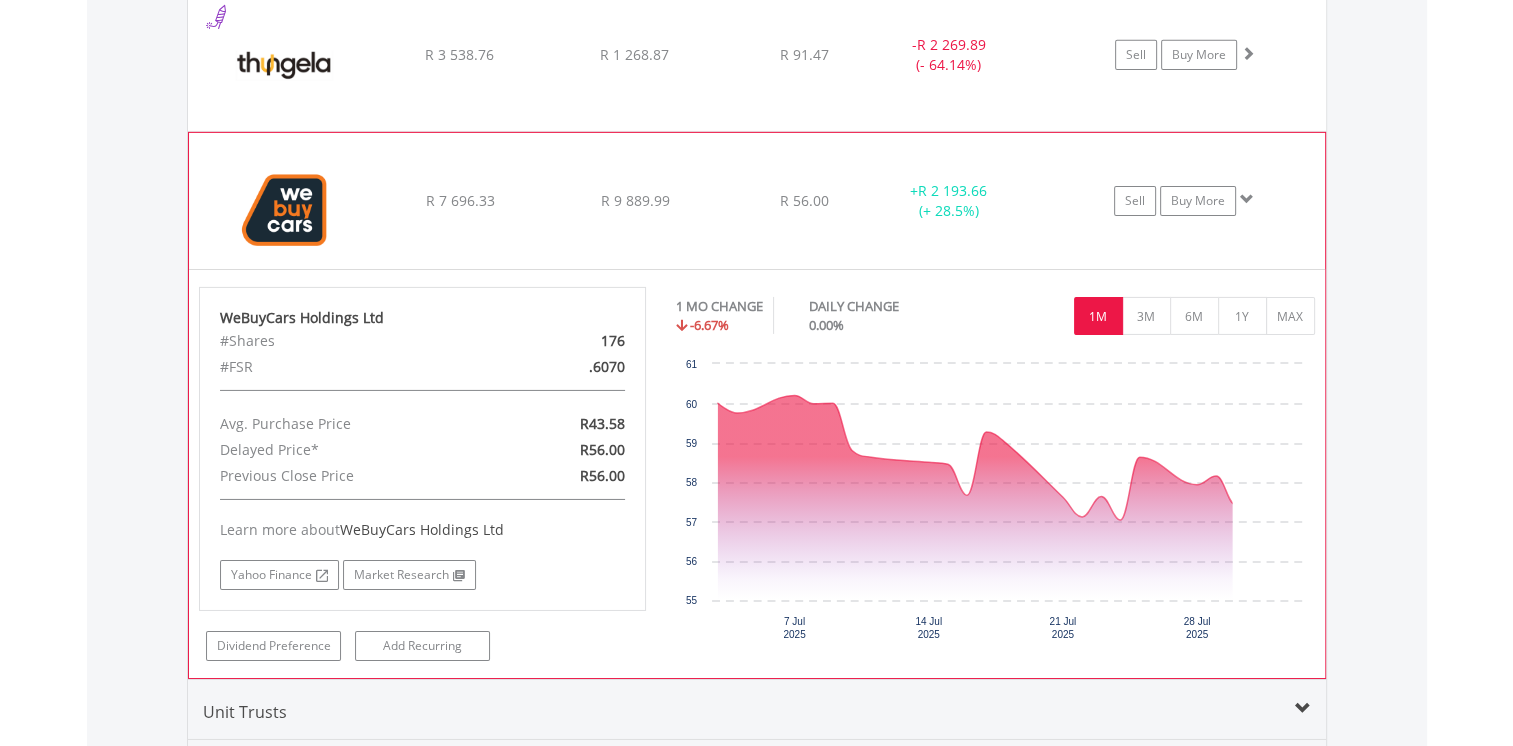 click on "﻿
WeBuyCars Holdings Ltd
R 7 696.33
R 9 889.99
R 56.00
+  R 2 193.66 (+ 28.5%)
Sell
Buy More" at bounding box center (757, -4831) 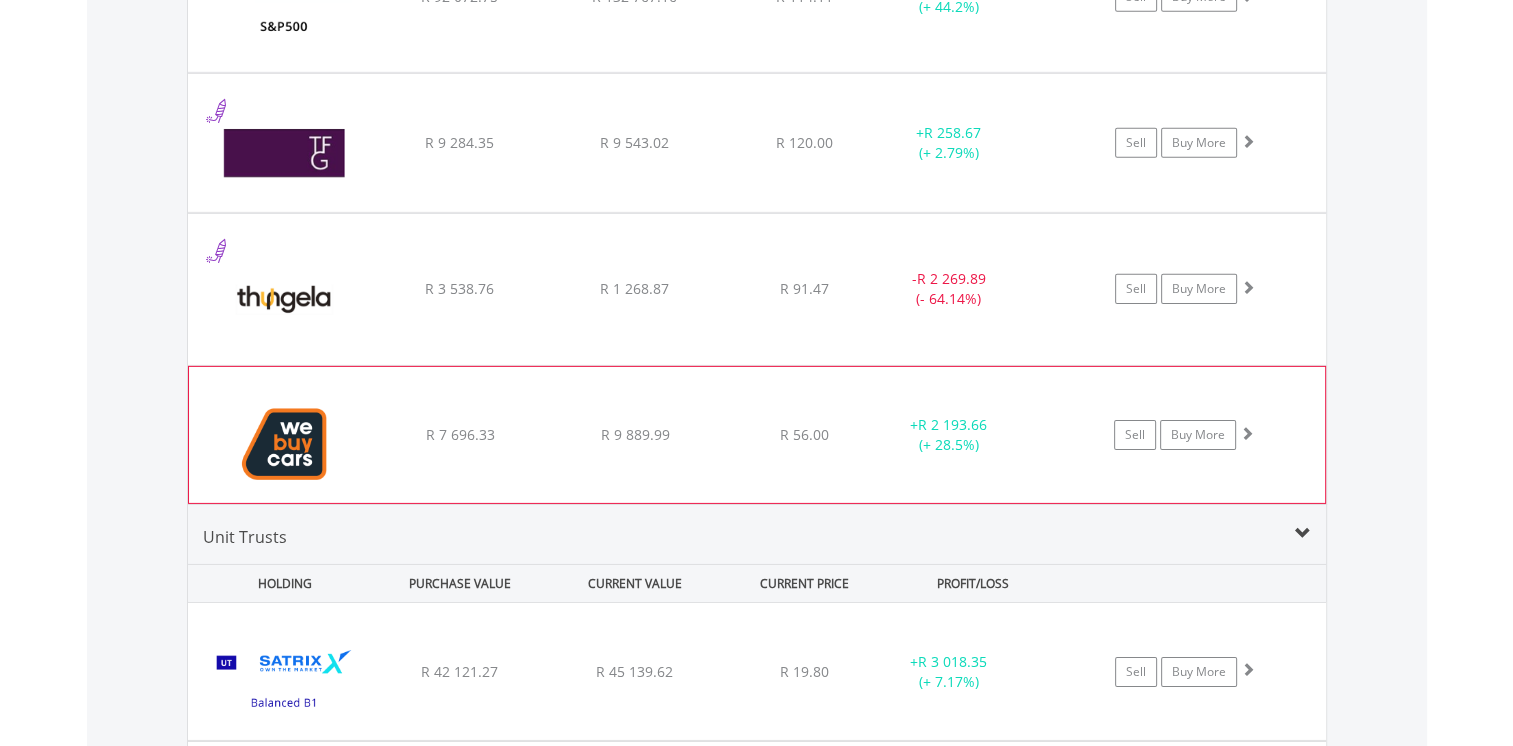 scroll, scrollTop: 6361, scrollLeft: 0, axis: vertical 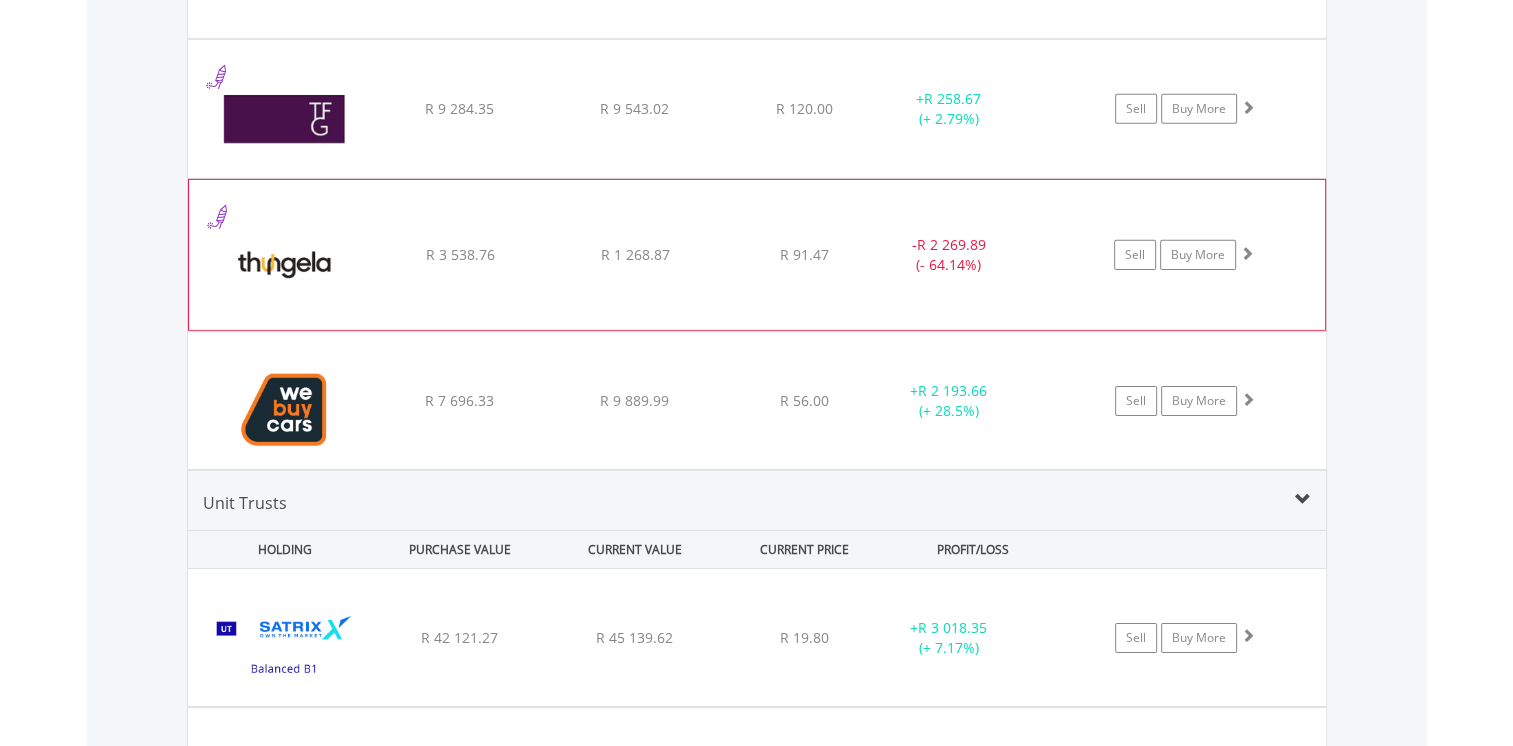 click on "﻿
Thungela Resources Limited
R 3 538.76
R 1 268.87
R 91.47
-  R 2 269.89 (- 64.14%)
Sell
Buy More" at bounding box center (757, -4631) 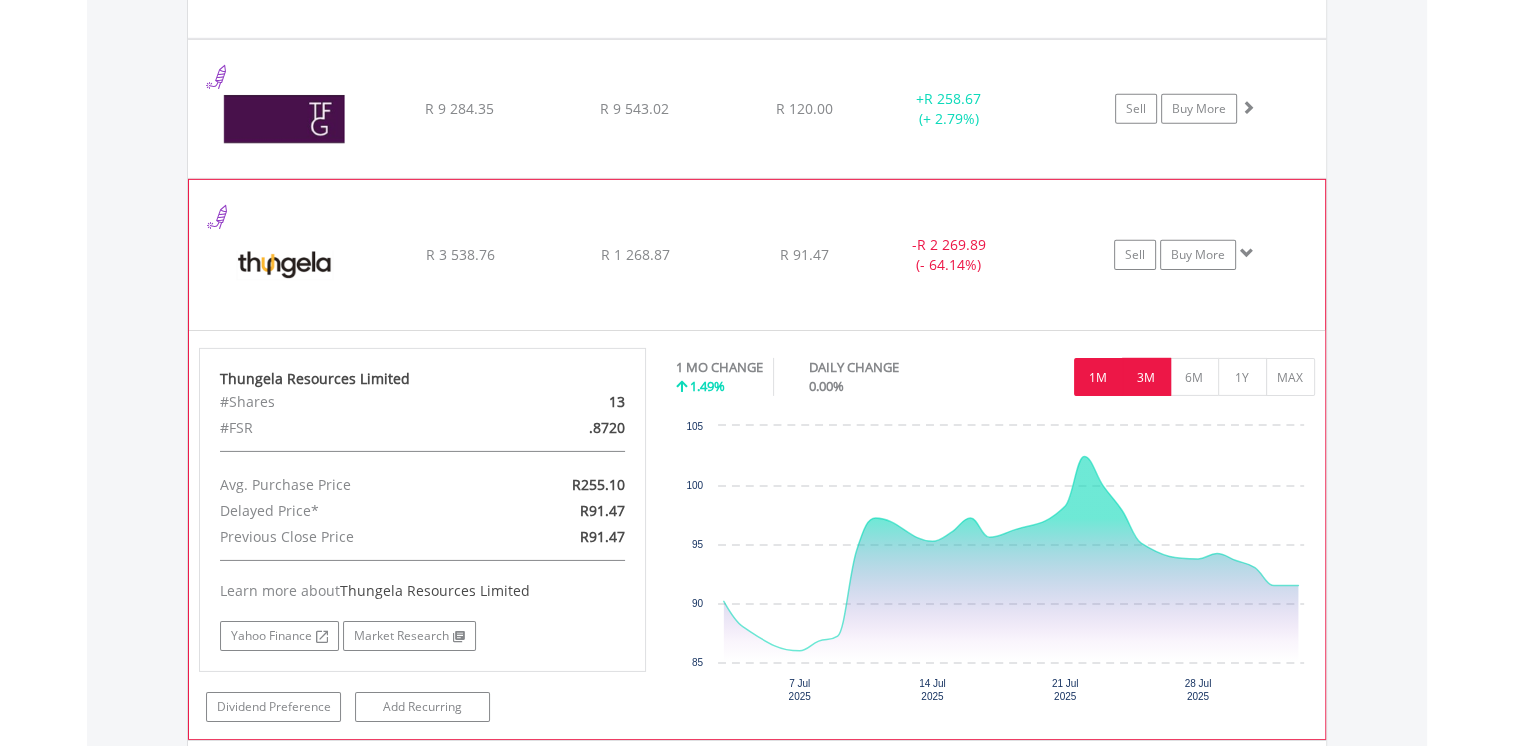 click on "3M" at bounding box center [1146, 377] 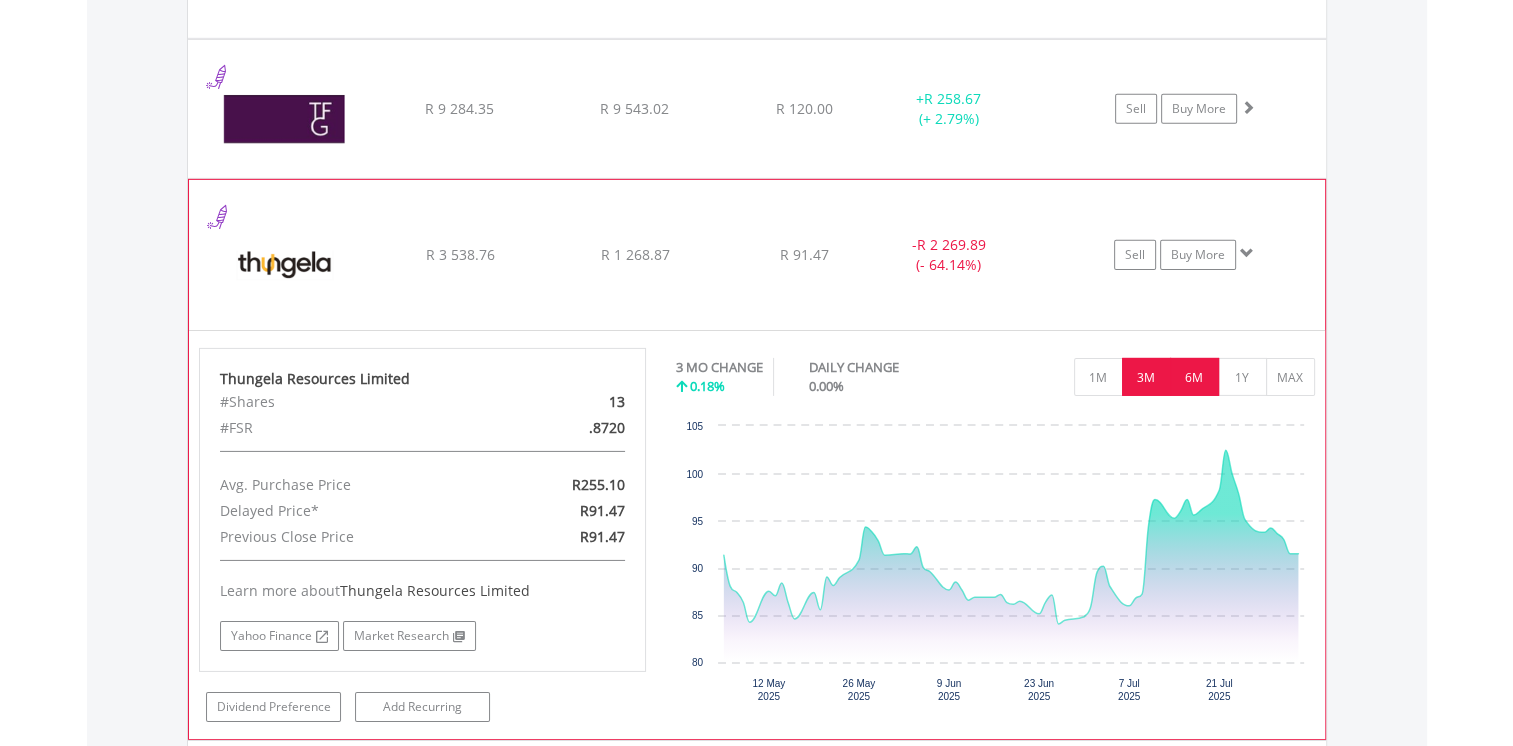 click on "6M" at bounding box center (1194, 377) 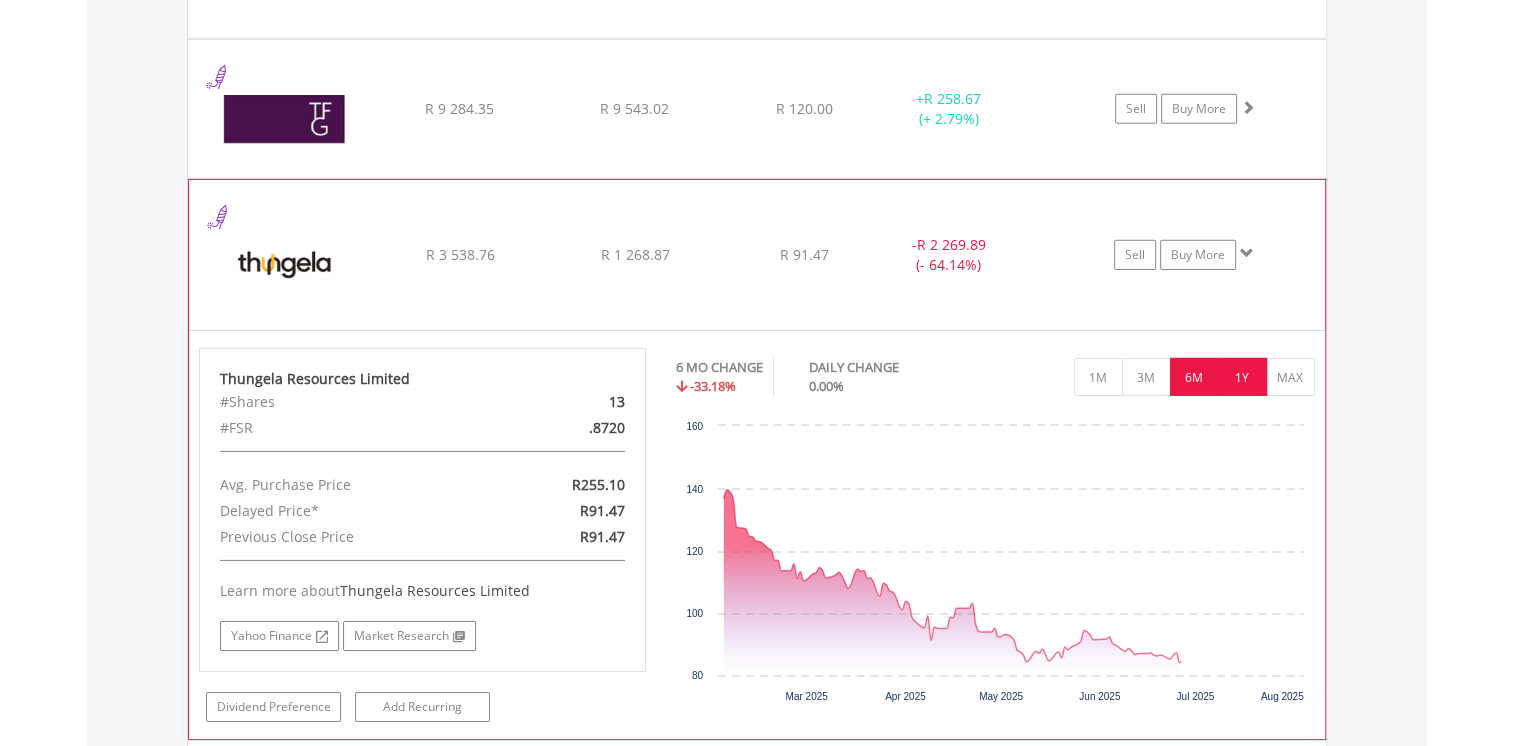 click on "1Y" at bounding box center [1242, 377] 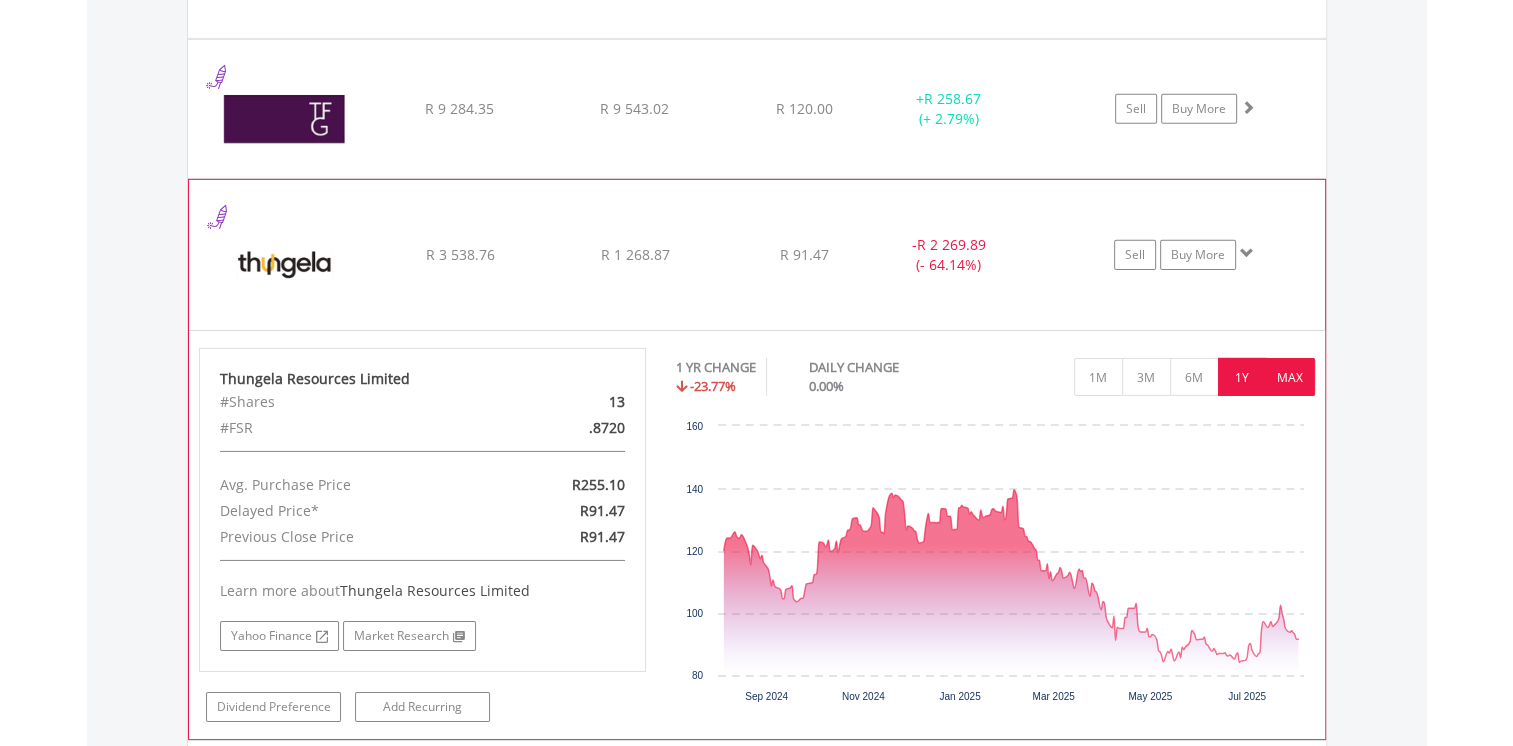 click on "MAX" at bounding box center (1290, 377) 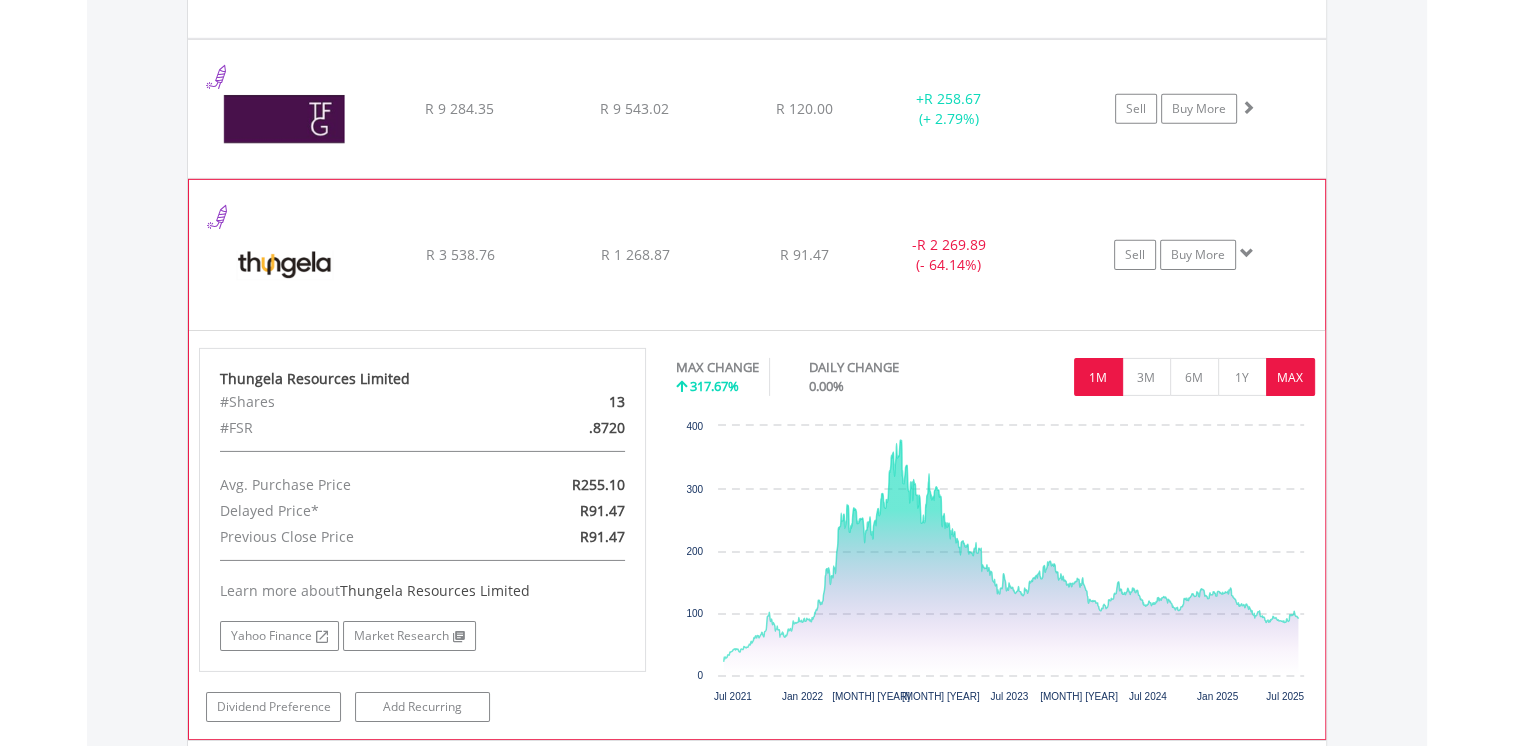 click on "1M" at bounding box center [1098, 377] 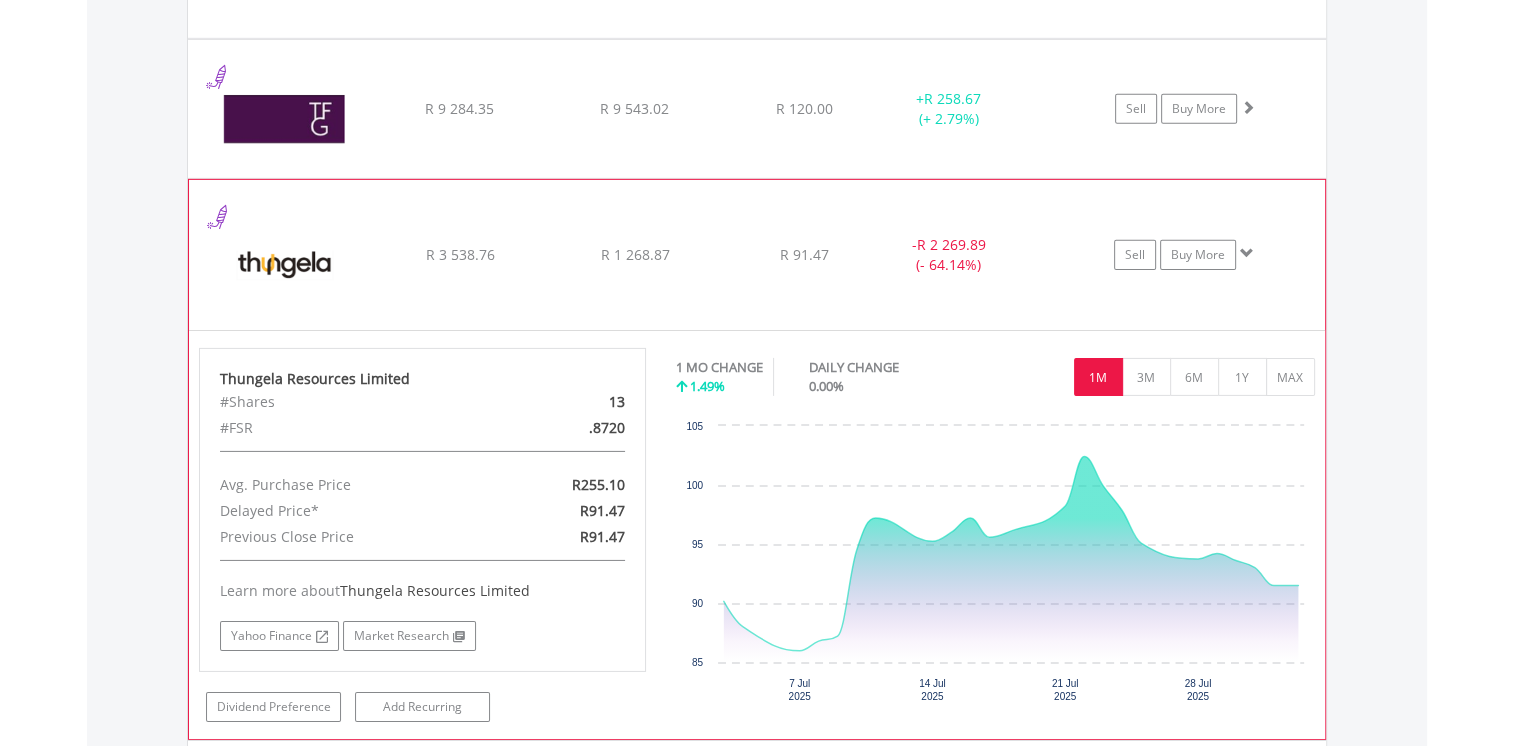 click on "﻿
Thungela Resources Limited
R 3 538.76
R 1 268.87
R 91.47
-  R 2 269.89 (- 64.14%)
Sell
Buy More" at bounding box center [757, -4631] 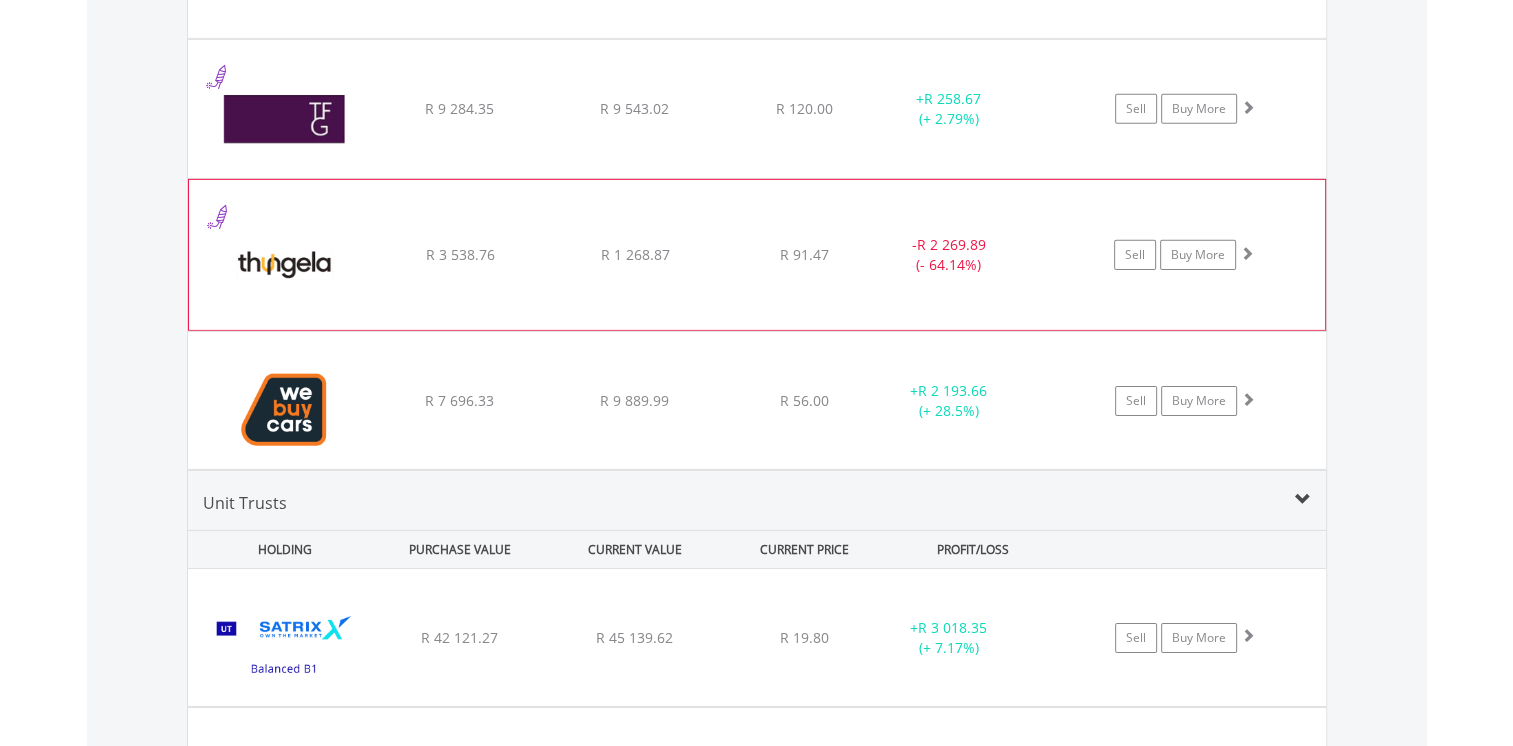 click on "﻿
Thungela Resources Limited
R 3 538.76
R 1 268.87
R 91.47
-  R 2 269.89 (- 64.14%)
Sell
Buy More" at bounding box center [757, -4631] 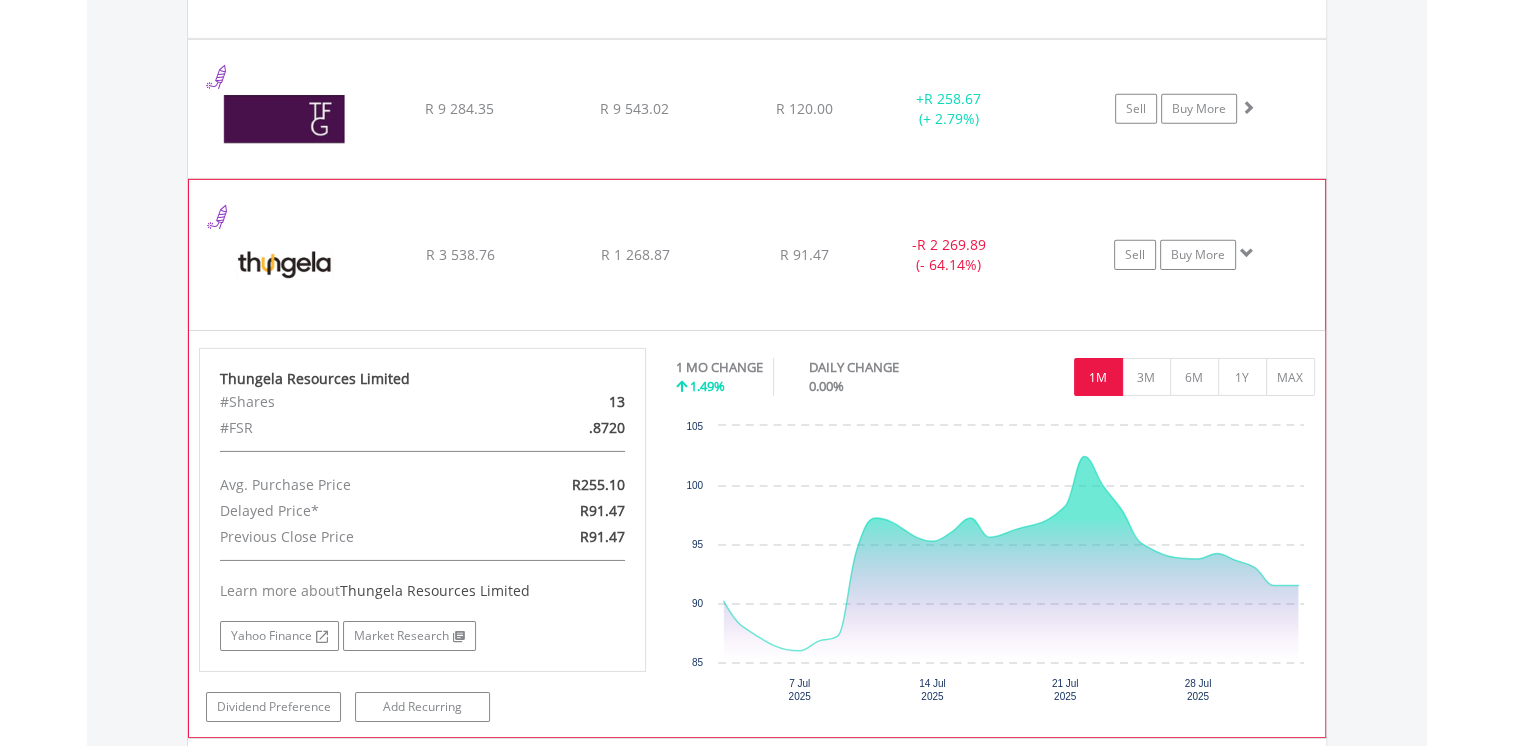 click on "﻿
Thungela Resources Limited
R 3 538.76
R 1 268.87
R 91.47
-  R 2 269.89 (- 64.14%)
Sell
Buy More" at bounding box center [757, -4631] 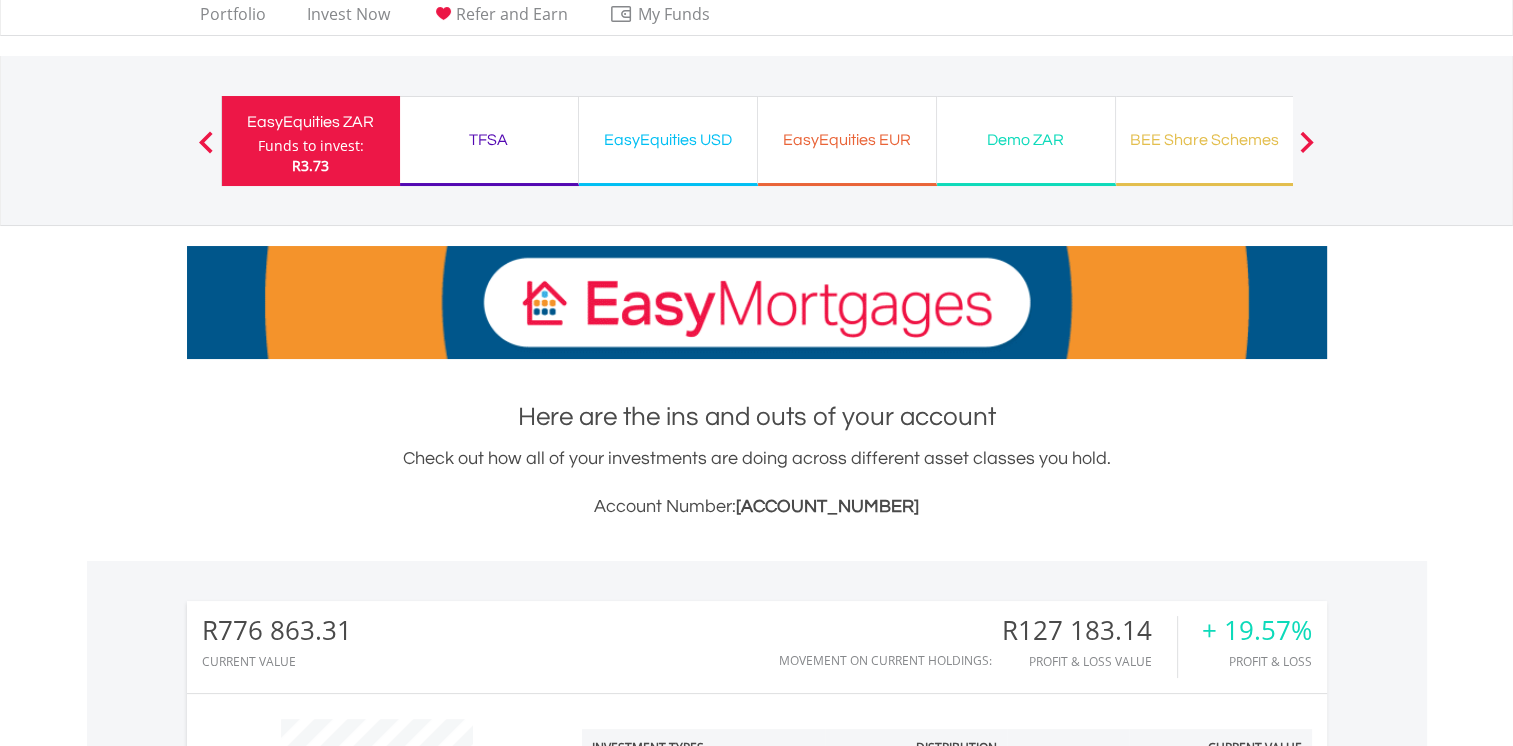 scroll, scrollTop: 0, scrollLeft: 0, axis: both 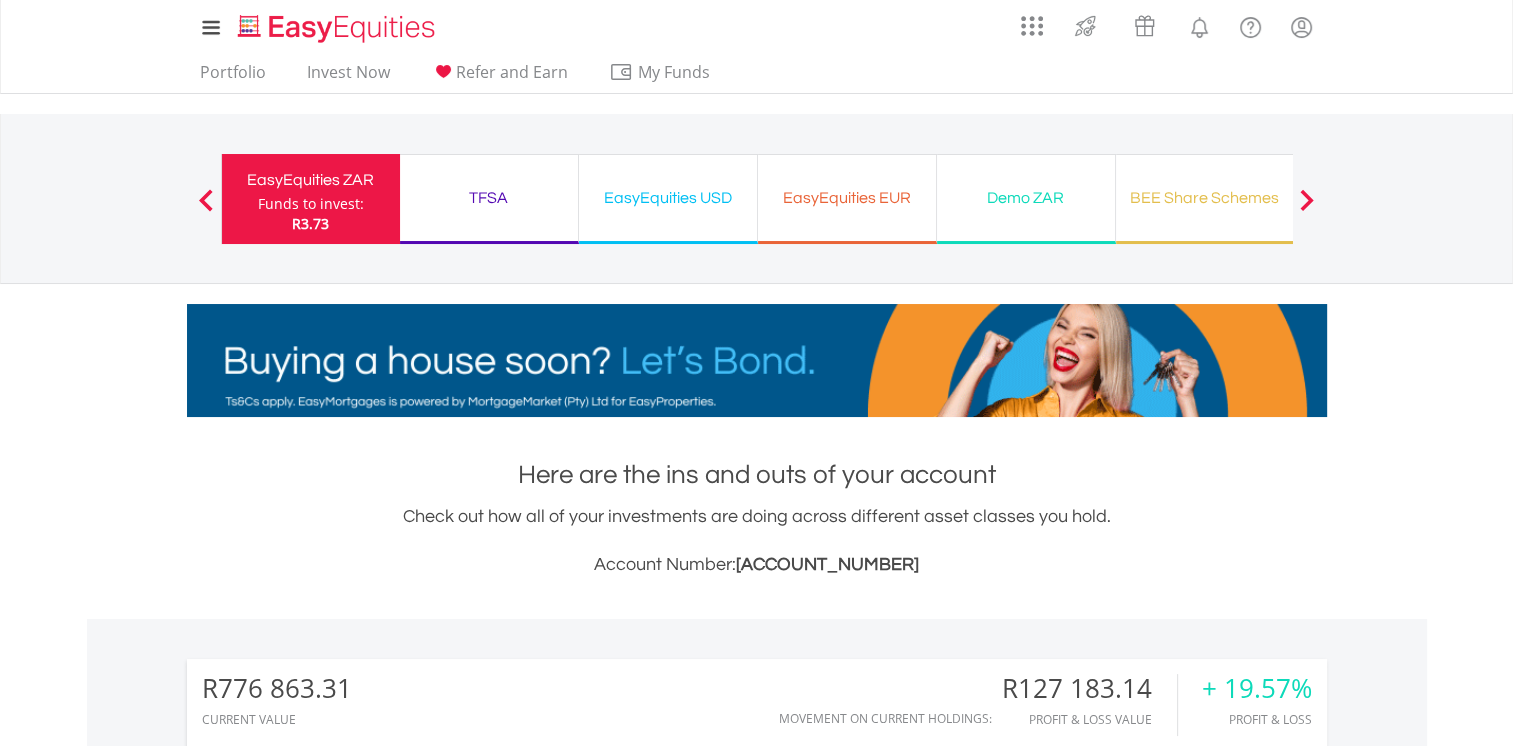click on "EasyEquities USD" at bounding box center [668, 198] 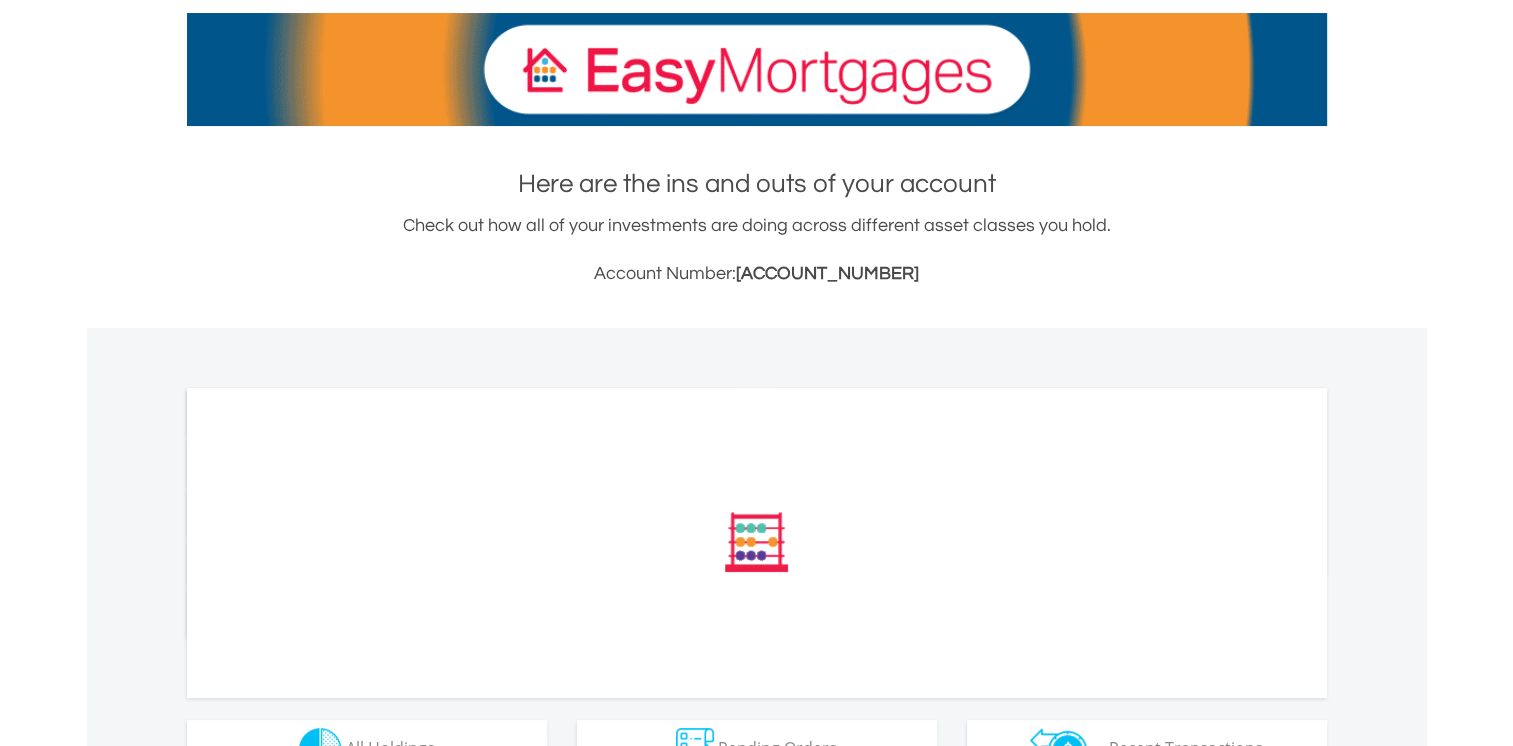 scroll, scrollTop: 300, scrollLeft: 0, axis: vertical 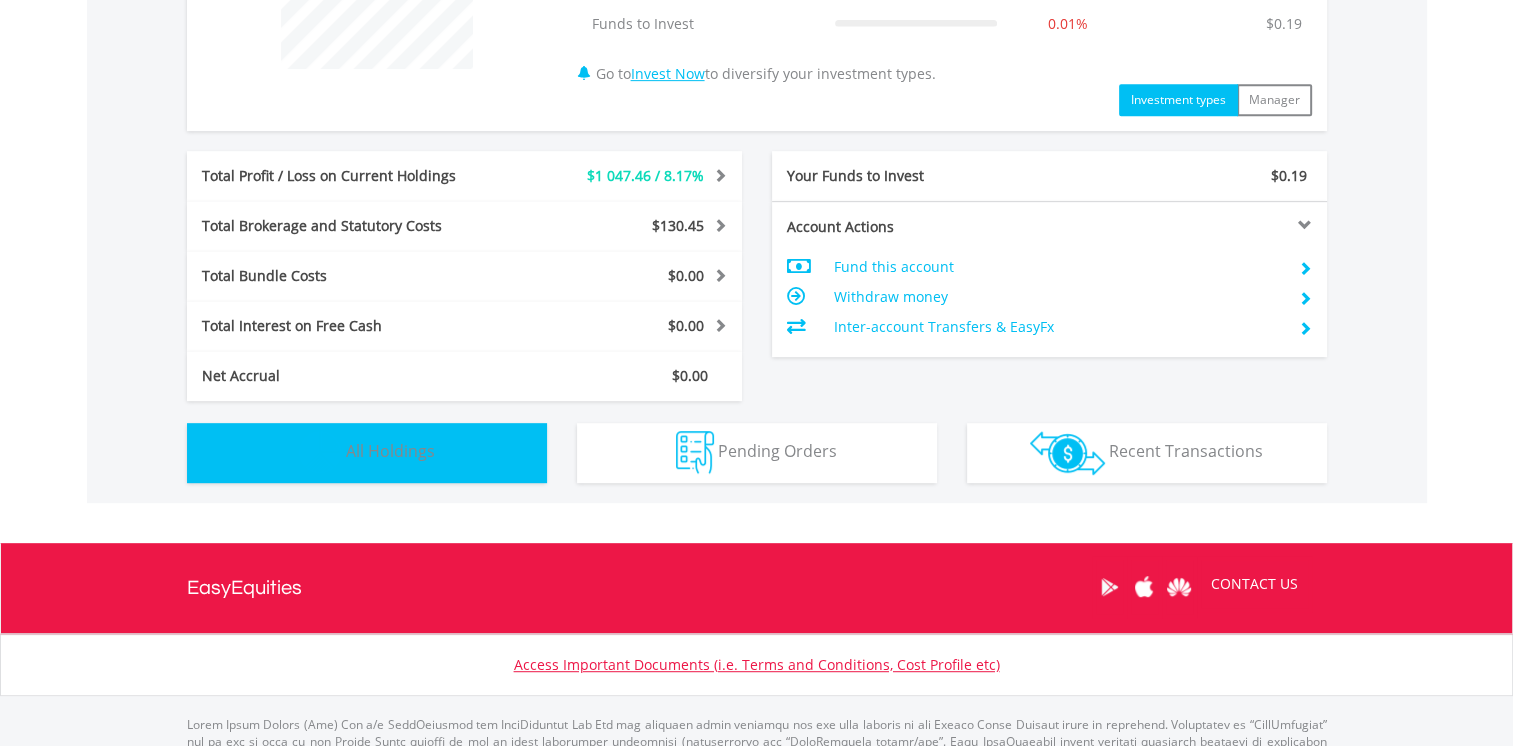 click on "Holdings
All Holdings" at bounding box center [367, 453] 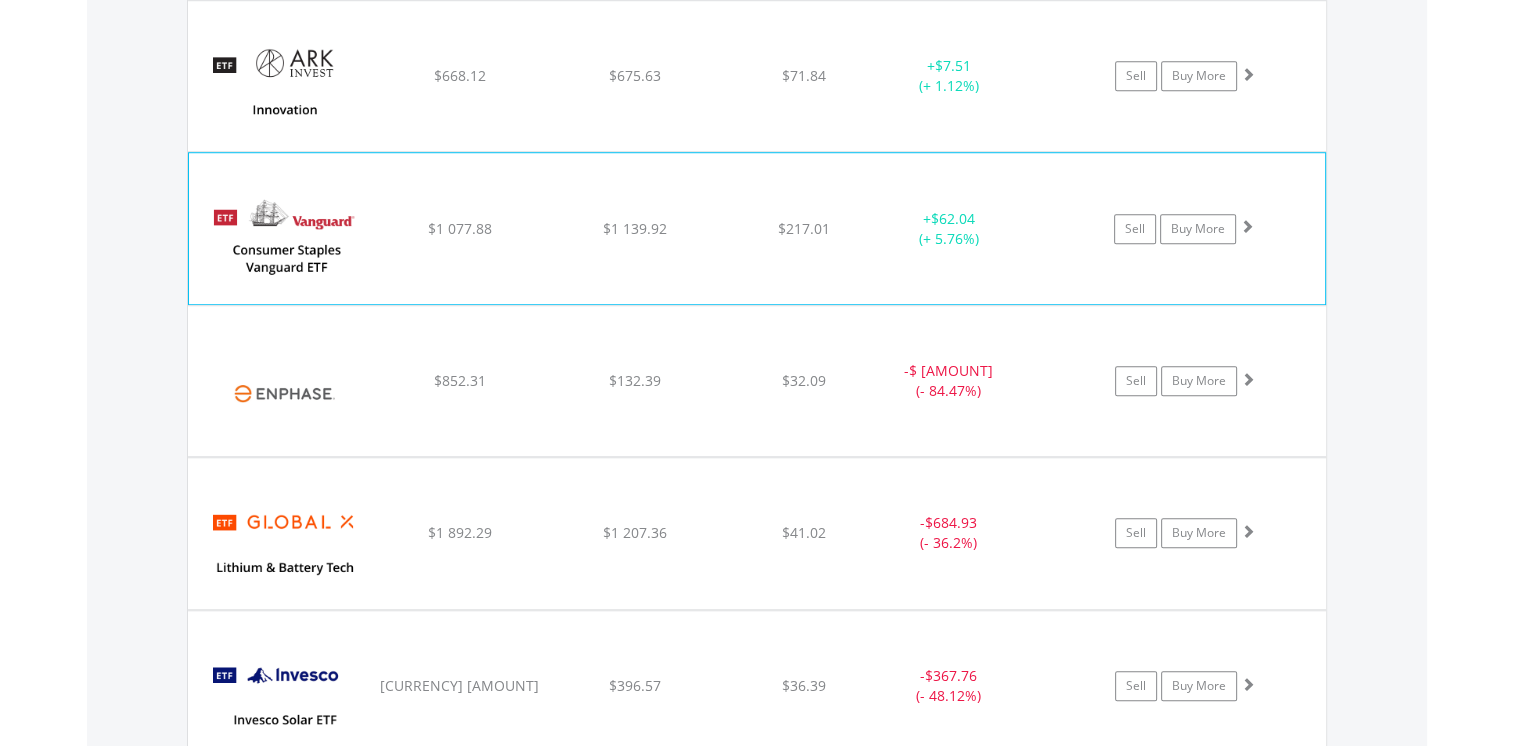 scroll, scrollTop: 1441, scrollLeft: 0, axis: vertical 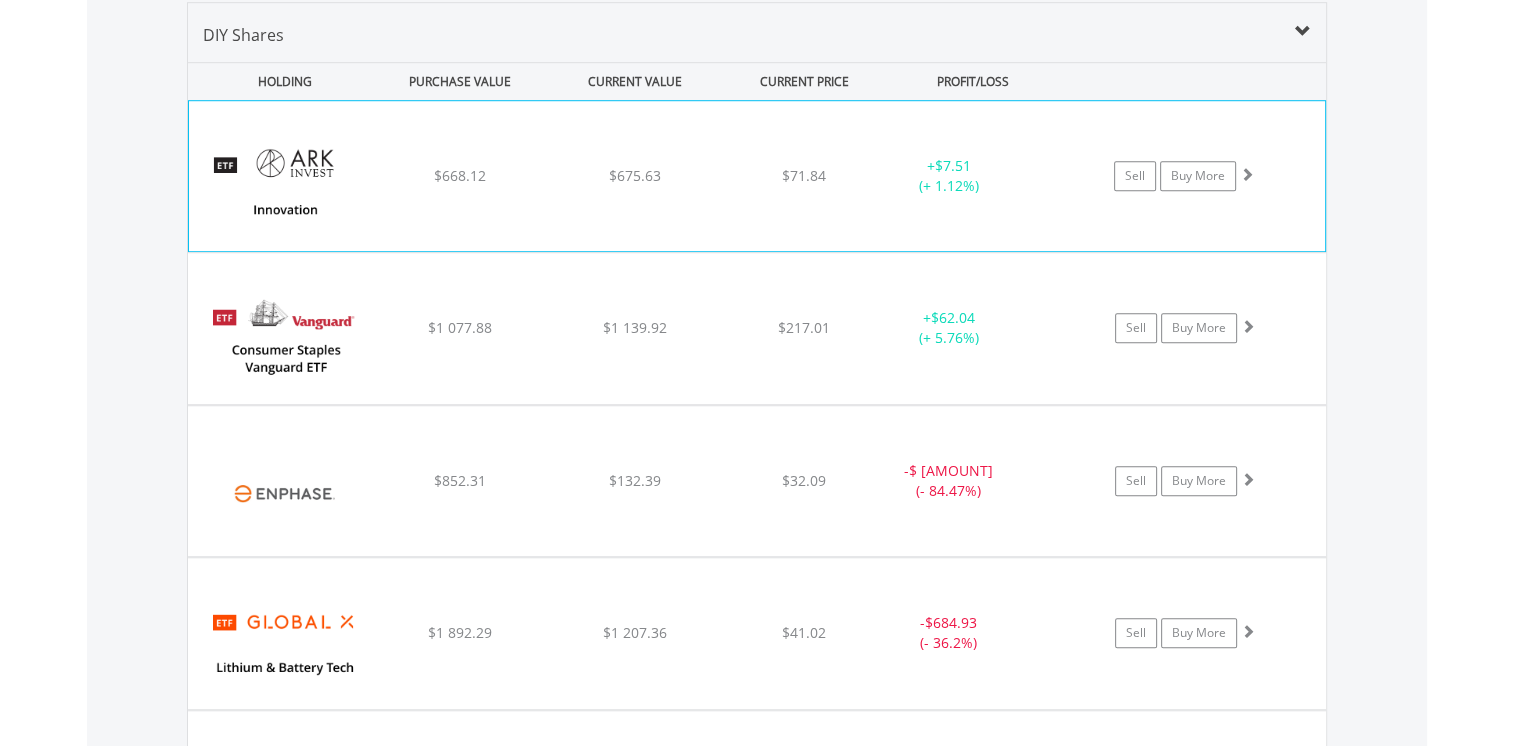 click on "﻿
ARK Innovation ETF
$668.12
$675.63
$71.84
+  $7.51 (+ 1.12%)
Sell
Buy More" at bounding box center (757, 176) 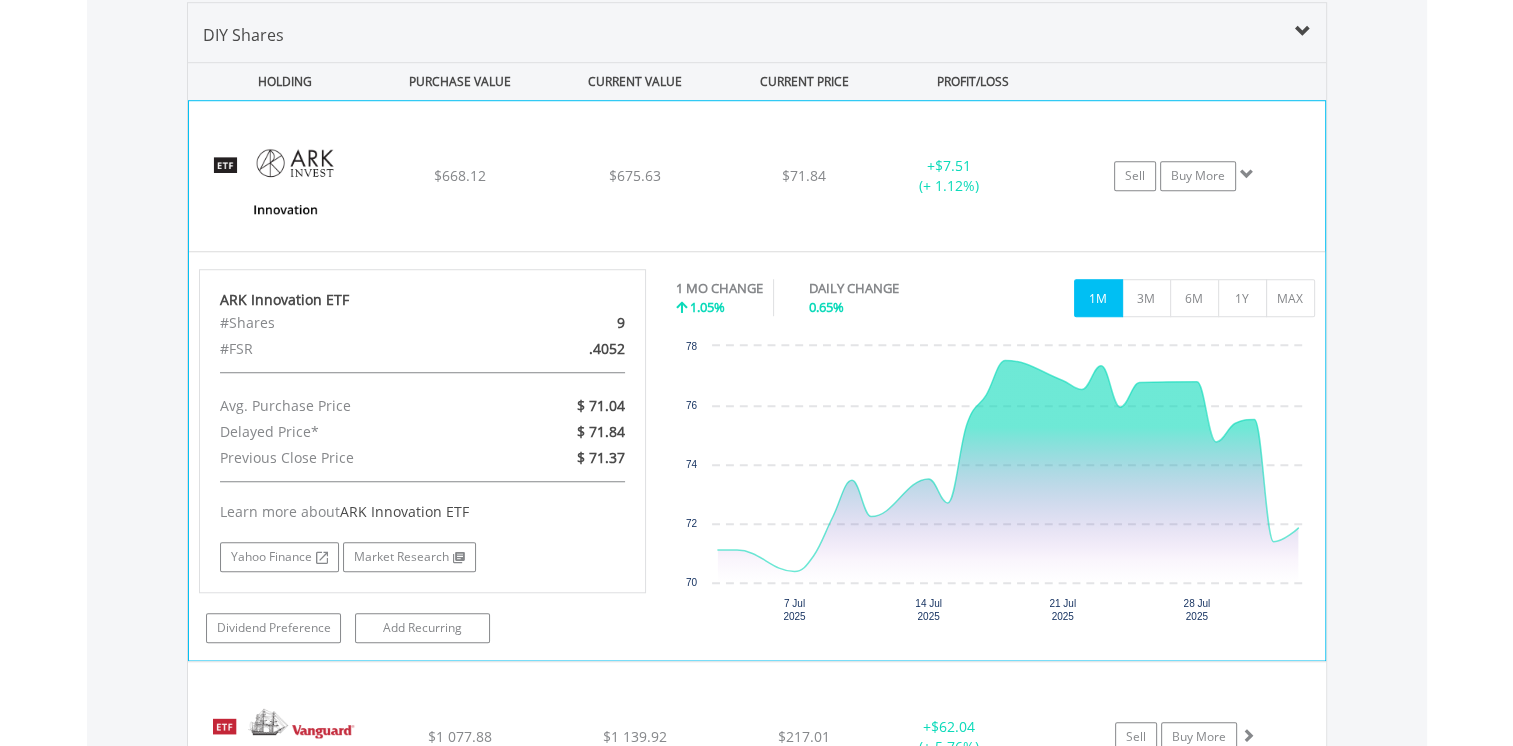 click on "﻿
ARK Innovation ETF
$668.12
$675.63
$71.84
+  $7.51 (+ 1.12%)
Sell
Buy More" at bounding box center [757, 176] 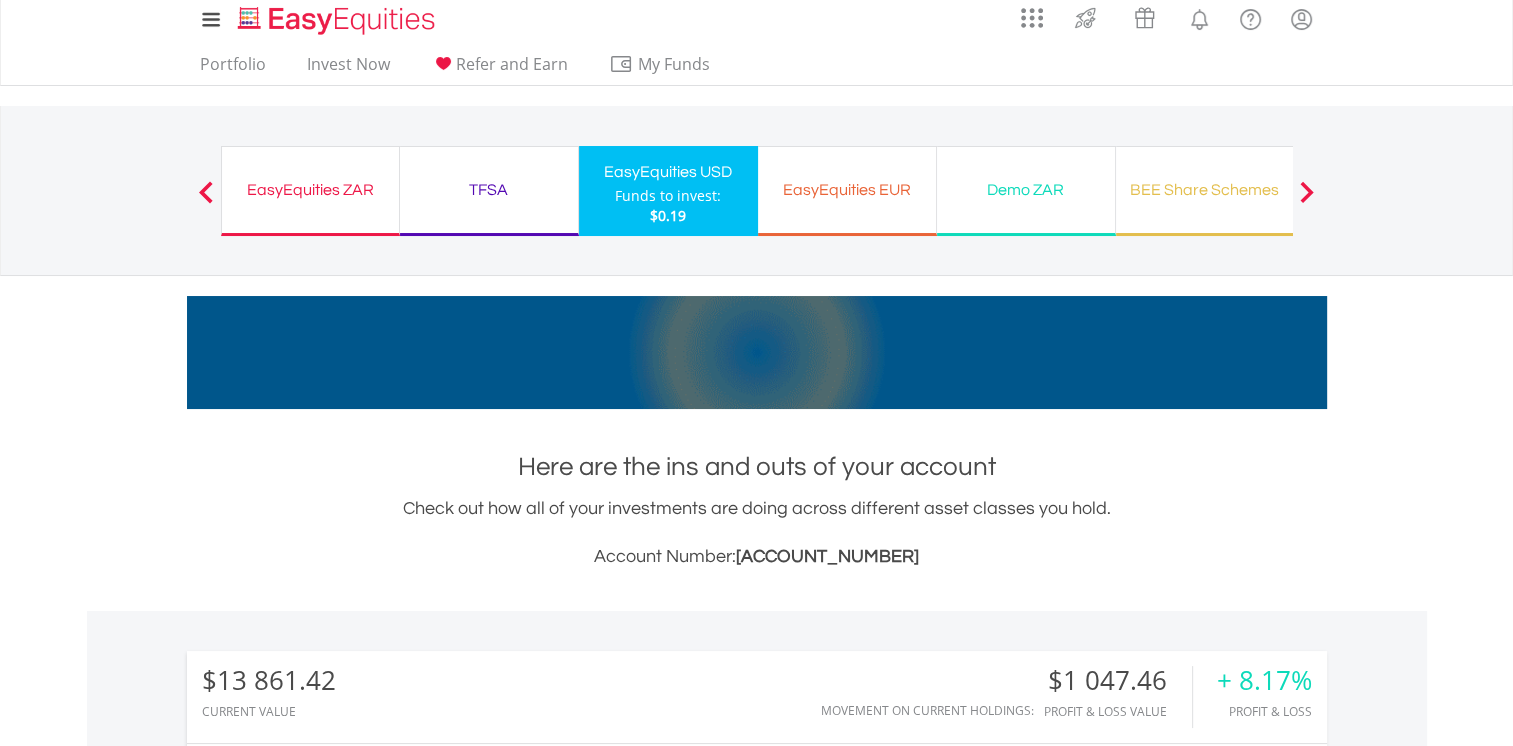scroll, scrollTop: 0, scrollLeft: 0, axis: both 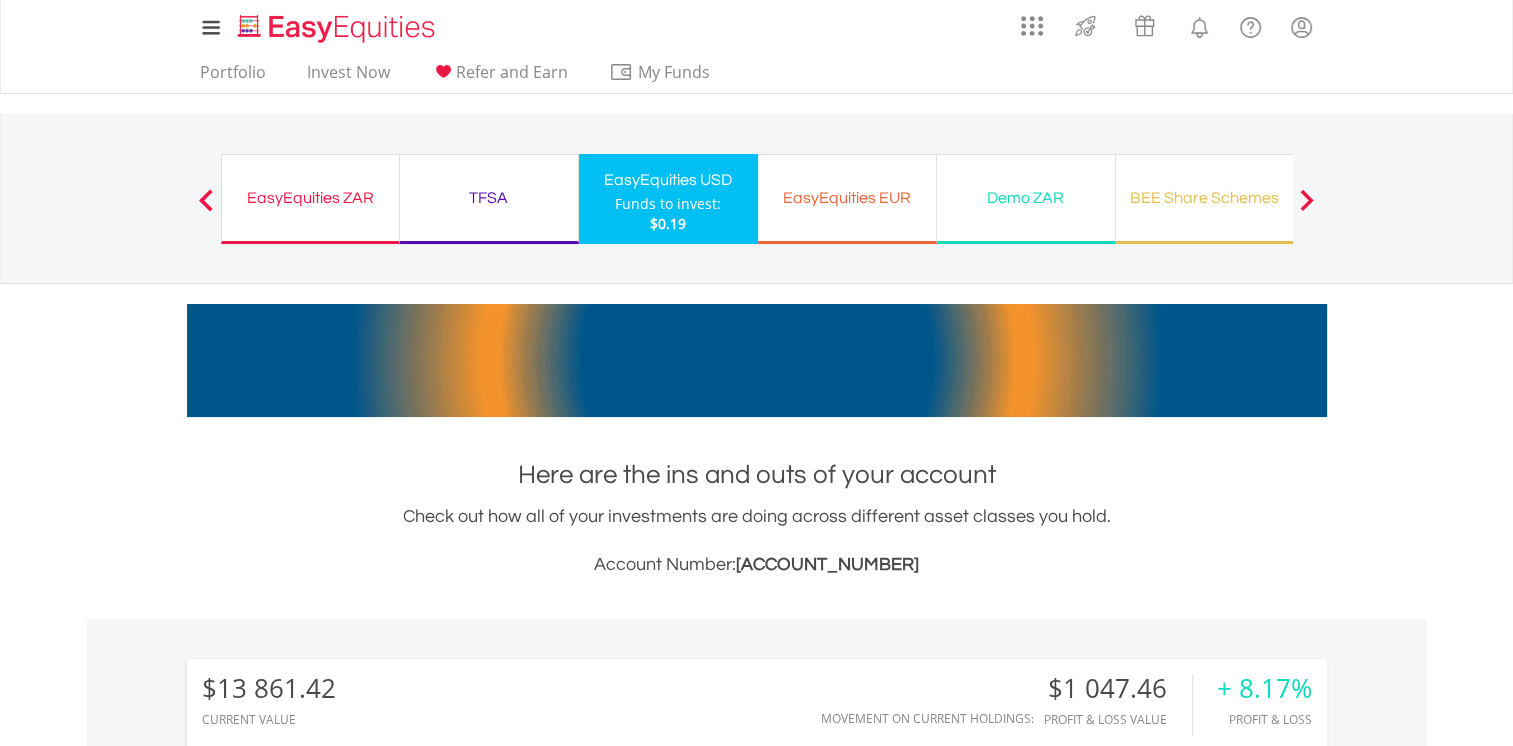 click on "EasyEquities EUR" at bounding box center [847, 198] 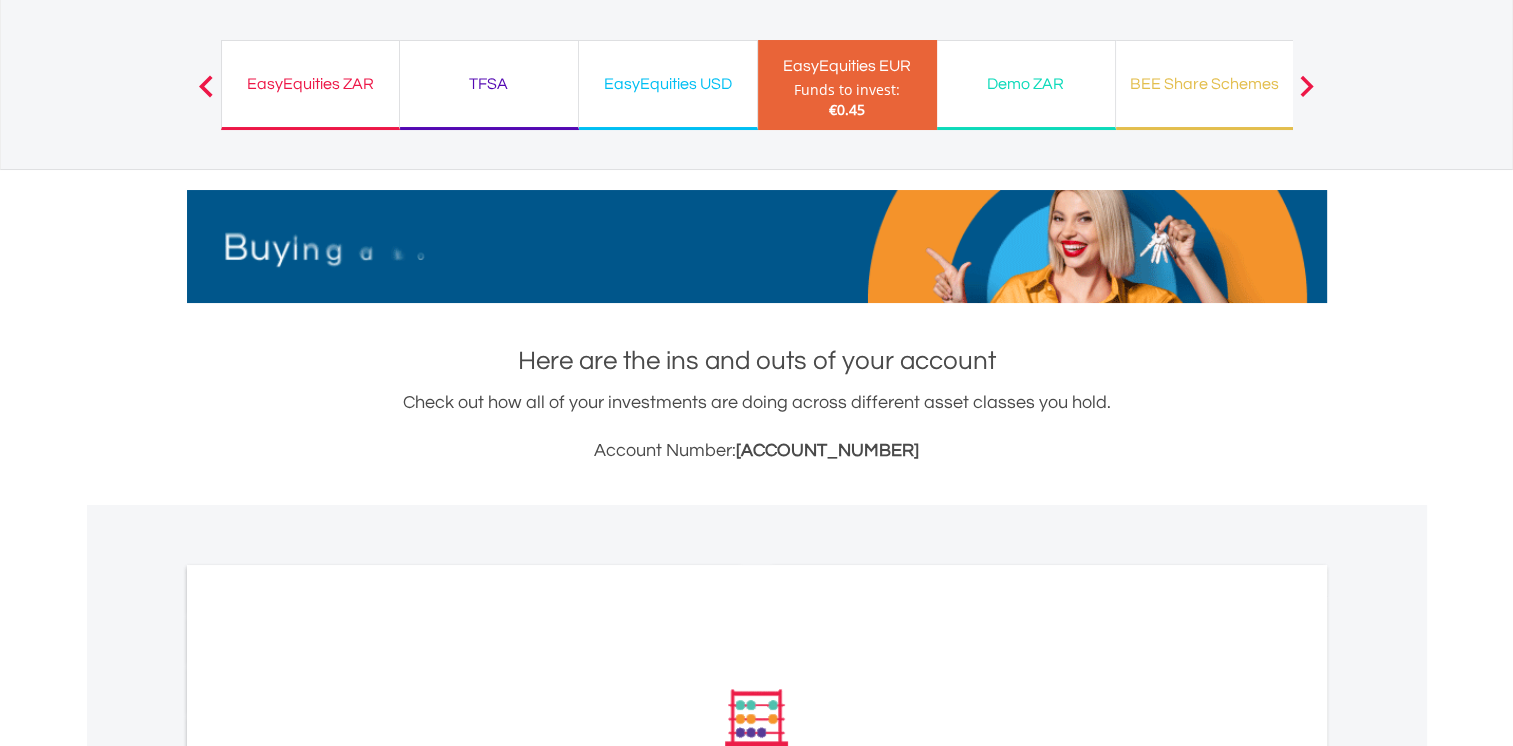 scroll, scrollTop: 200, scrollLeft: 0, axis: vertical 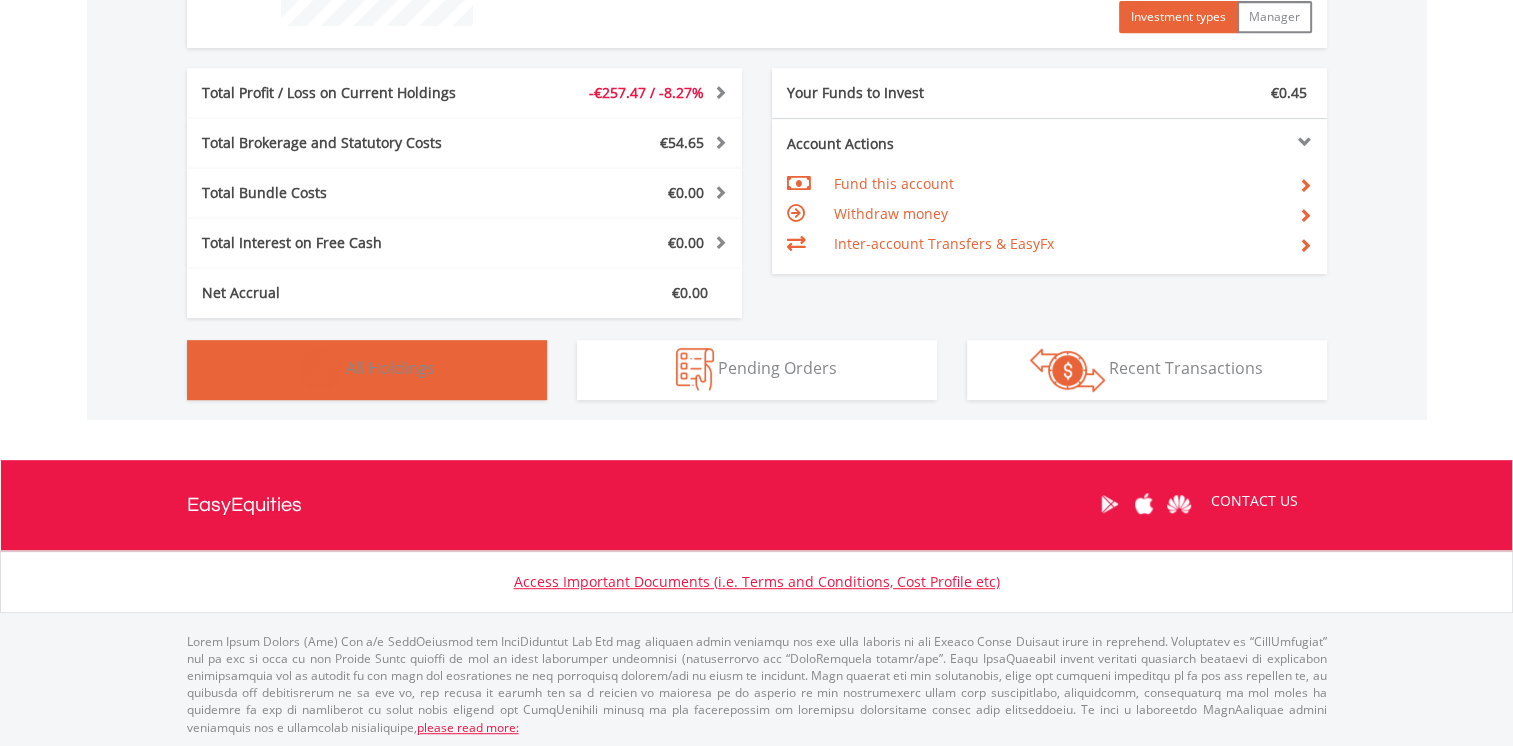click on "Holdings
All Holdings" at bounding box center [367, 370] 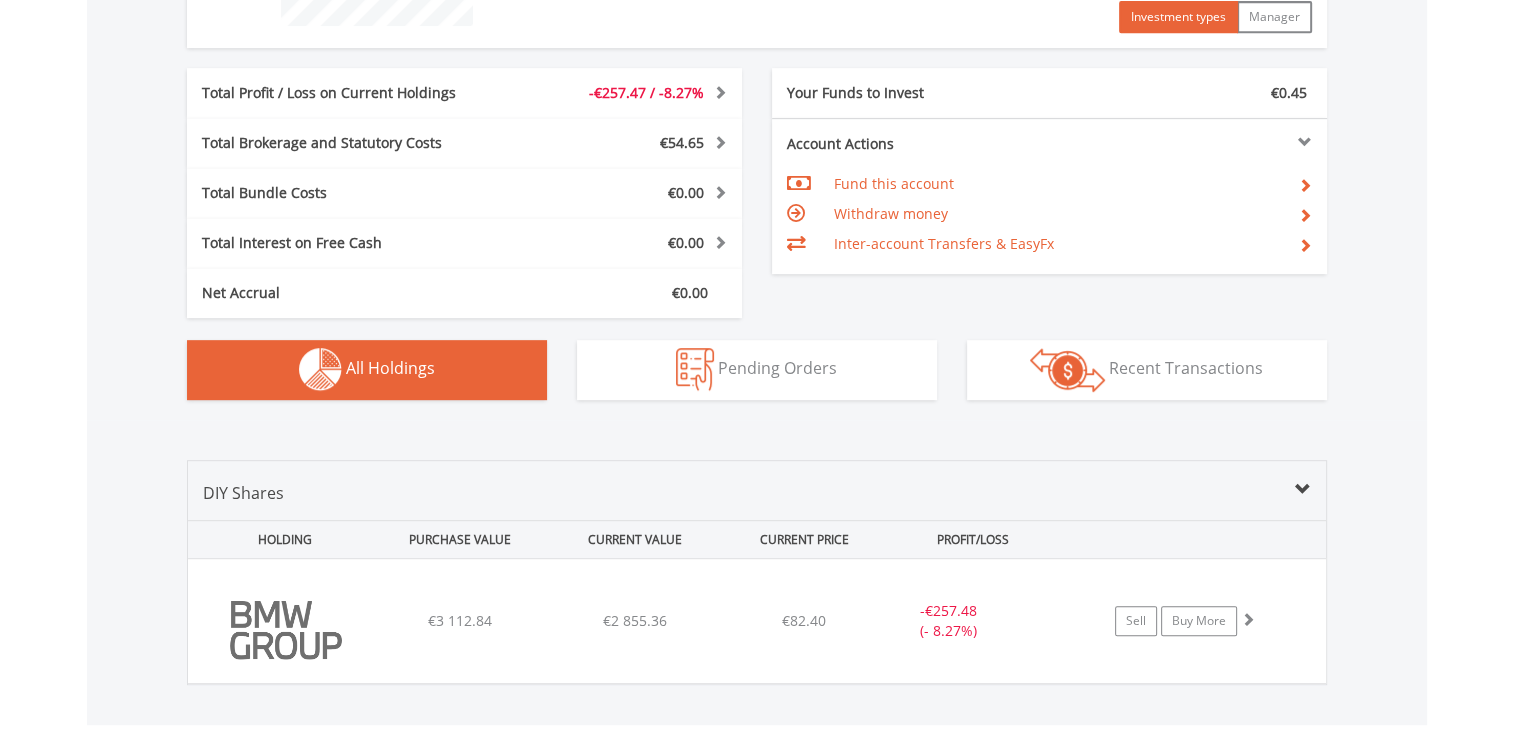 scroll, scrollTop: 1247, scrollLeft: 0, axis: vertical 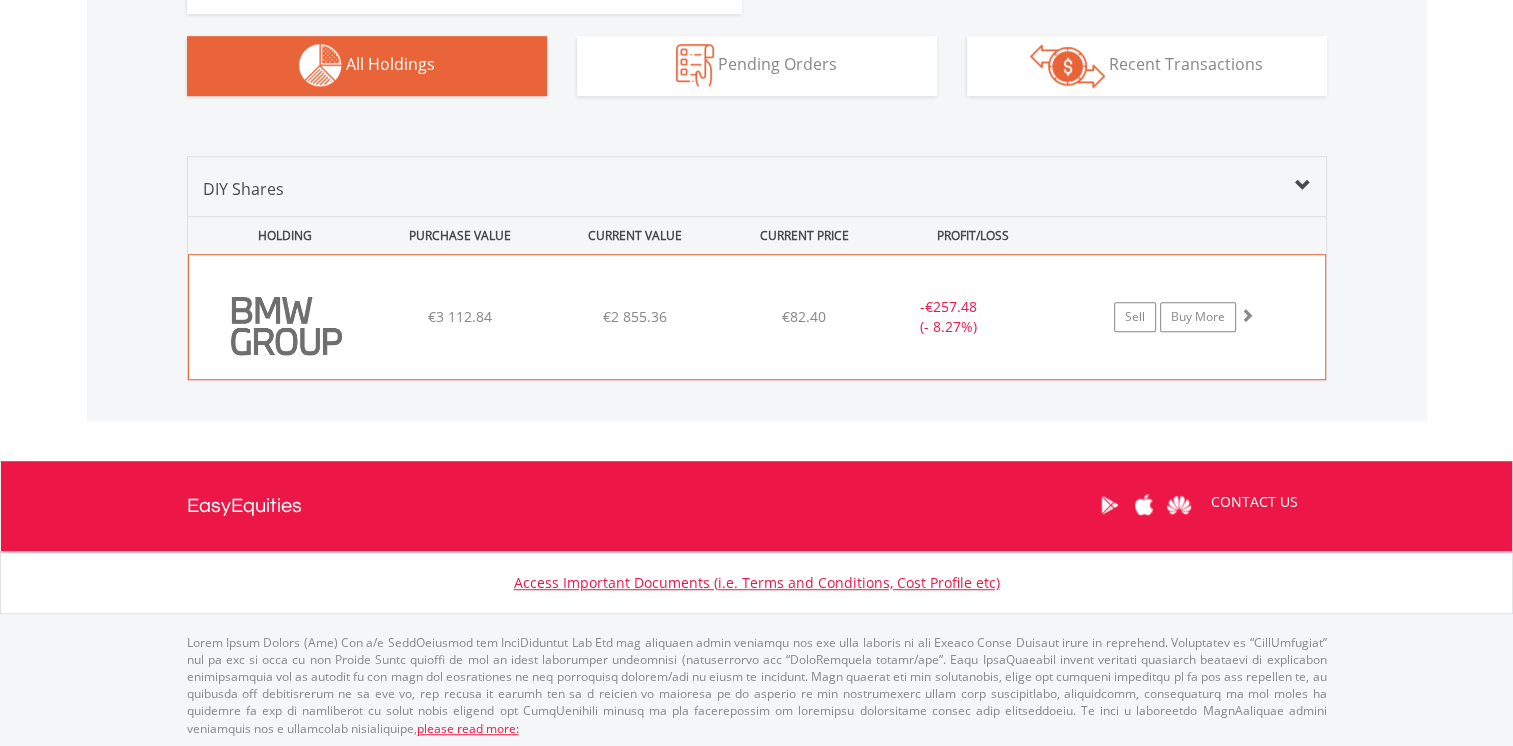 click on "﻿
Bayerische Motoren Werke AG
€3 112.84
€2 855.36
€82.40
-  €257.48 (- 8.27%)
Sell
Buy More" at bounding box center (757, 317) 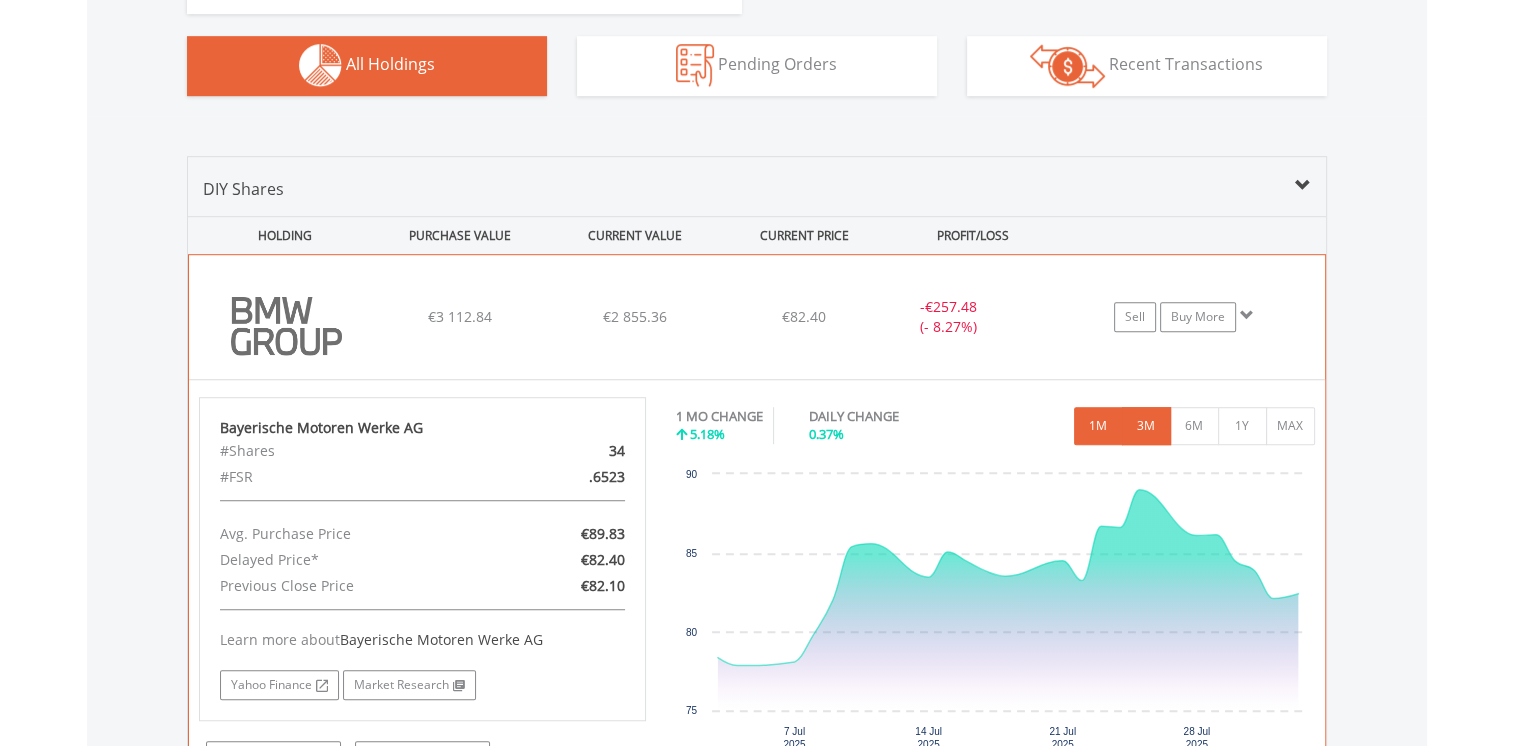 click on "3M" at bounding box center (1146, 426) 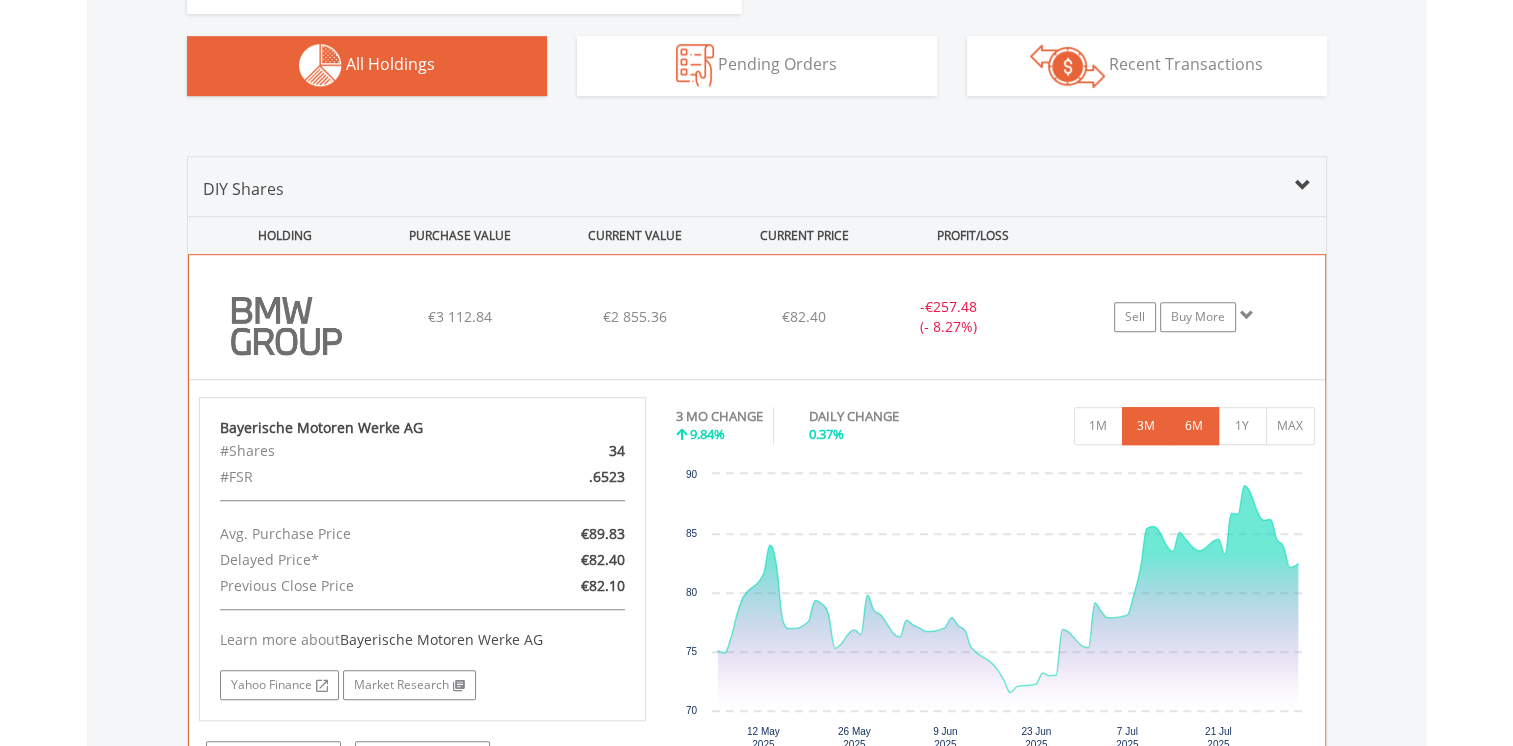 click on "6M" at bounding box center [1194, 426] 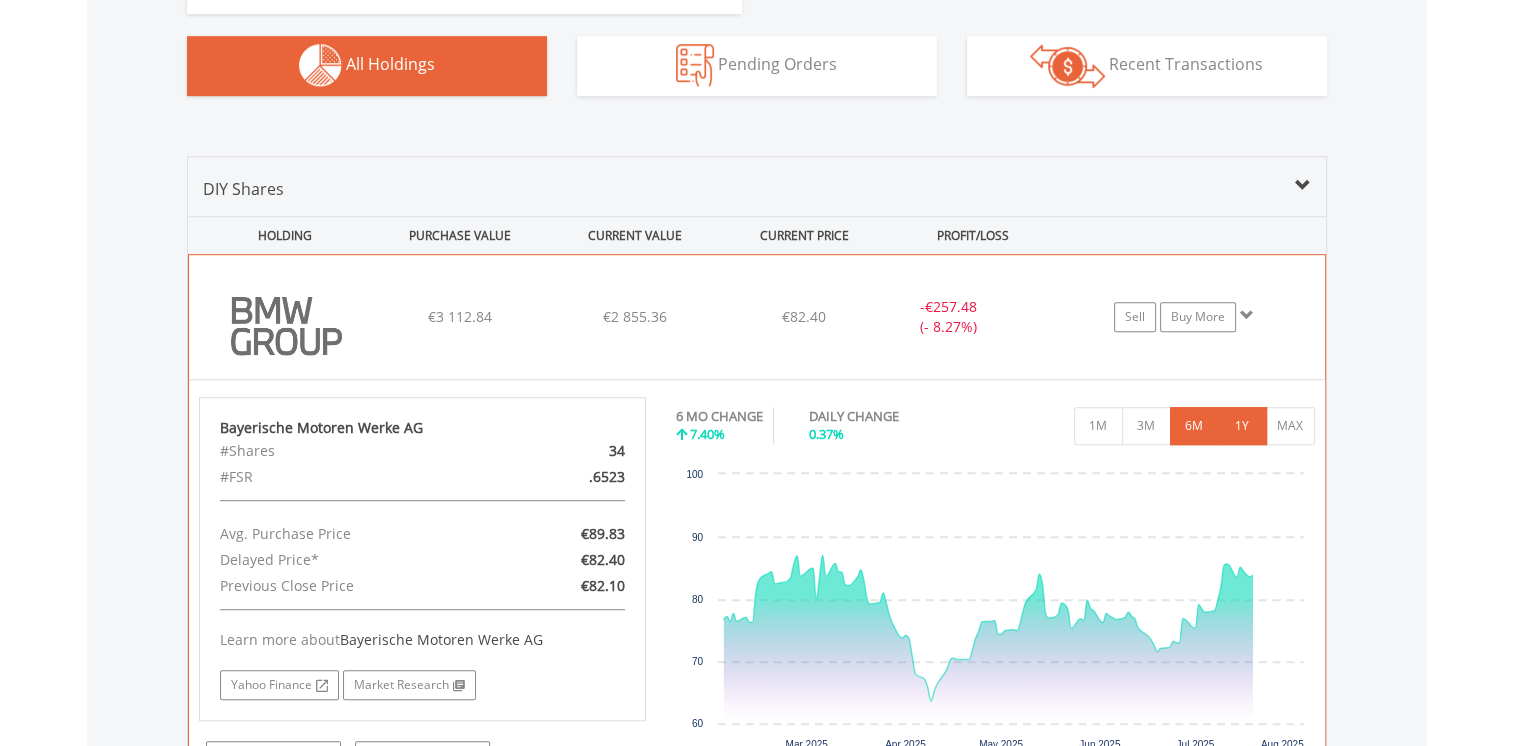 click on "1Y" at bounding box center [1242, 426] 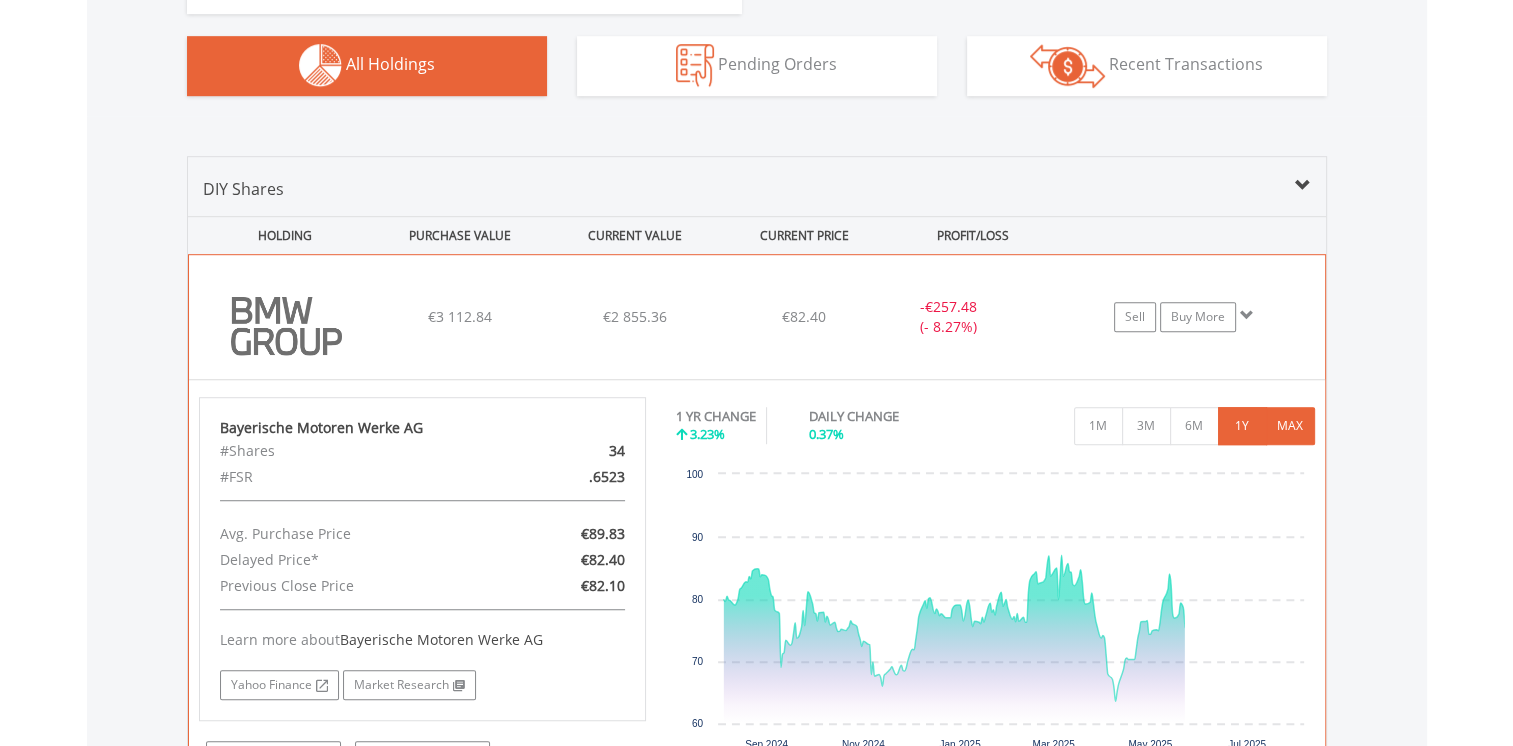 click on "MAX" at bounding box center [1290, 426] 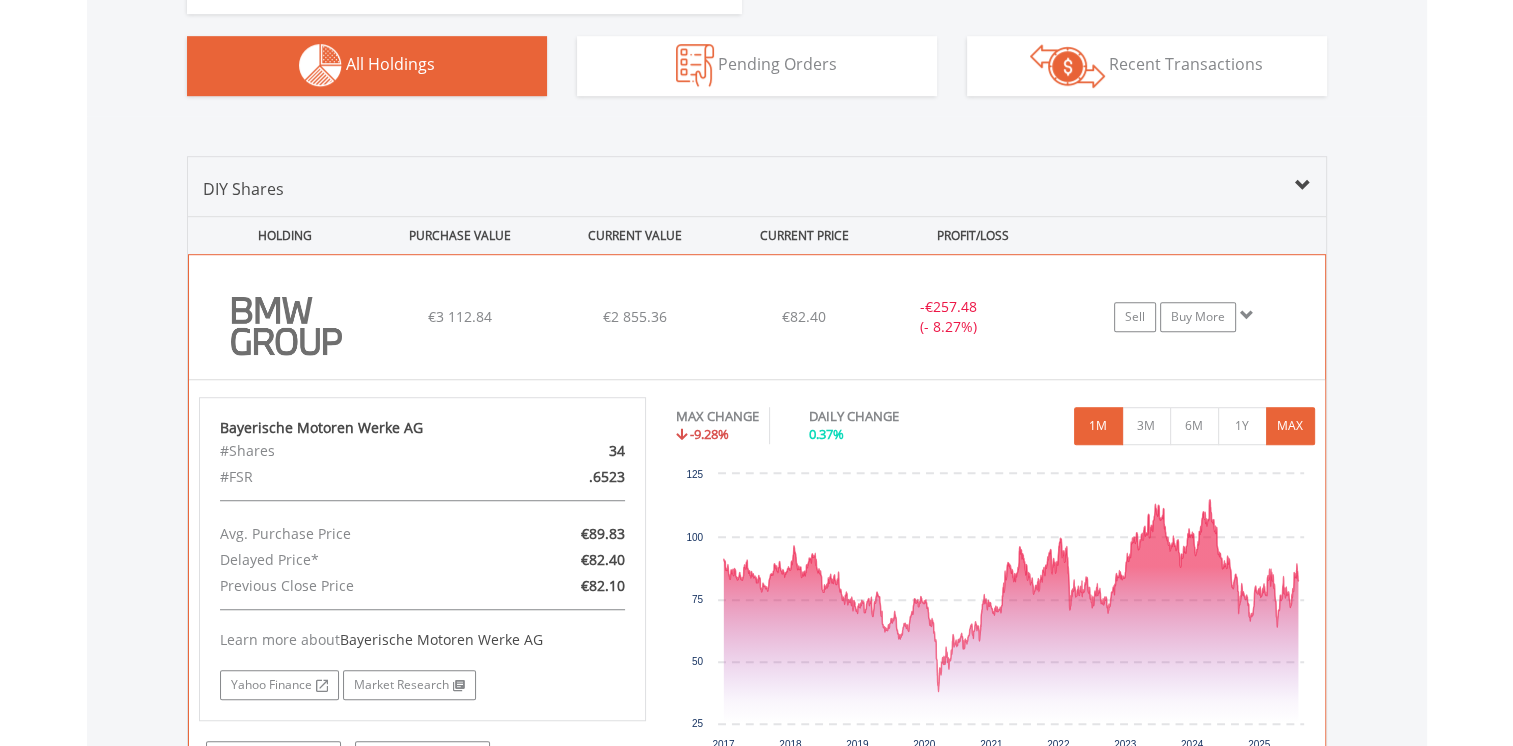 click on "1M" at bounding box center (1098, 426) 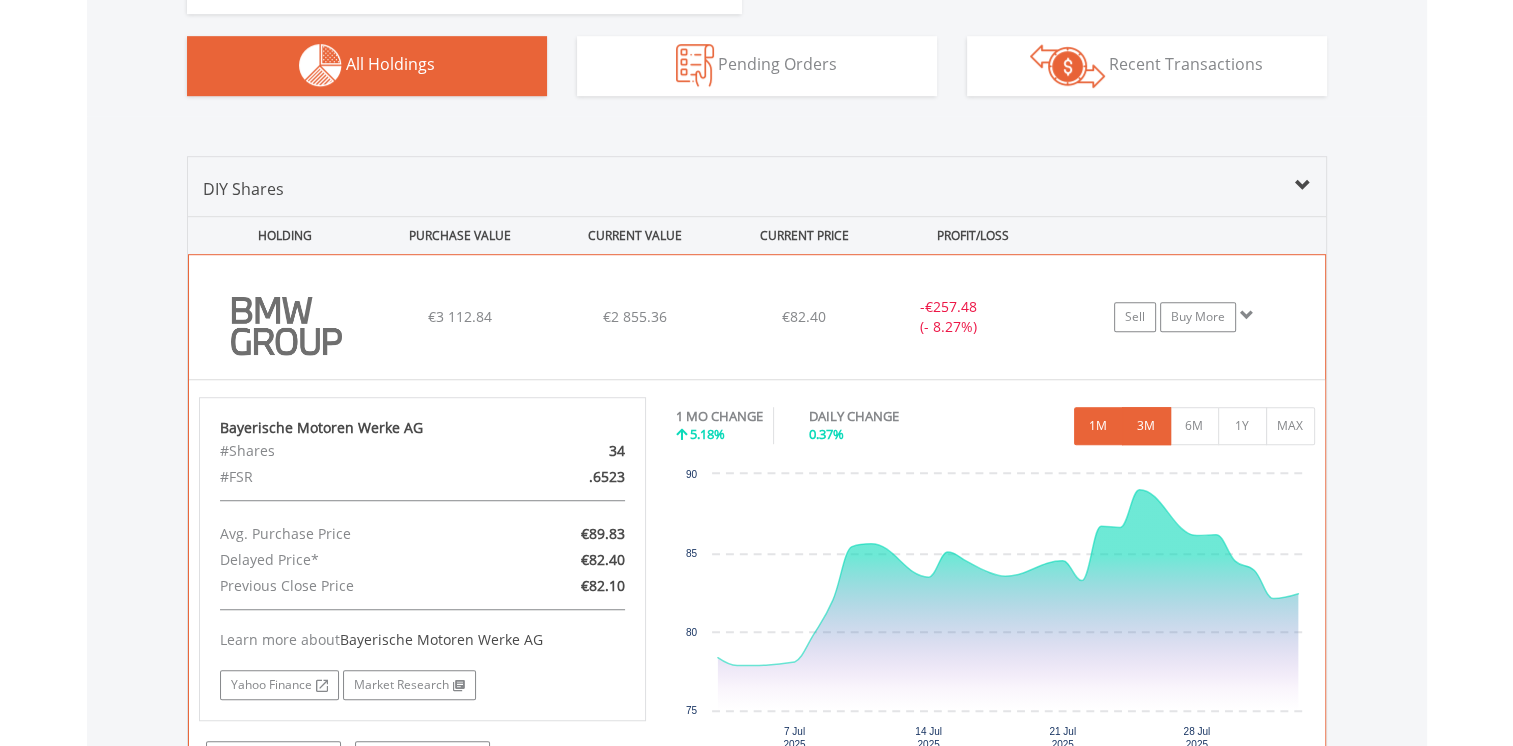 click on "3M" at bounding box center (1146, 426) 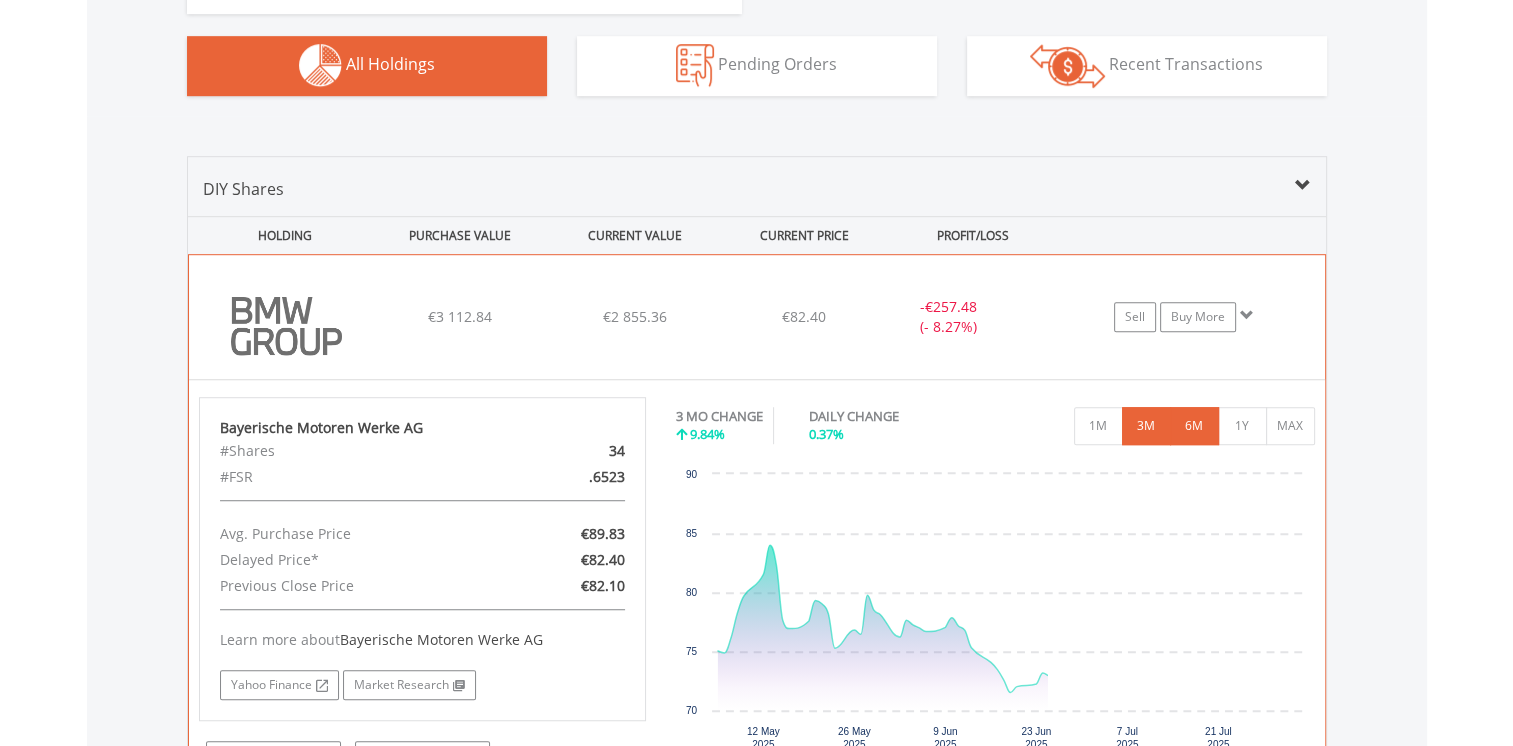 click on "6M" at bounding box center (1194, 426) 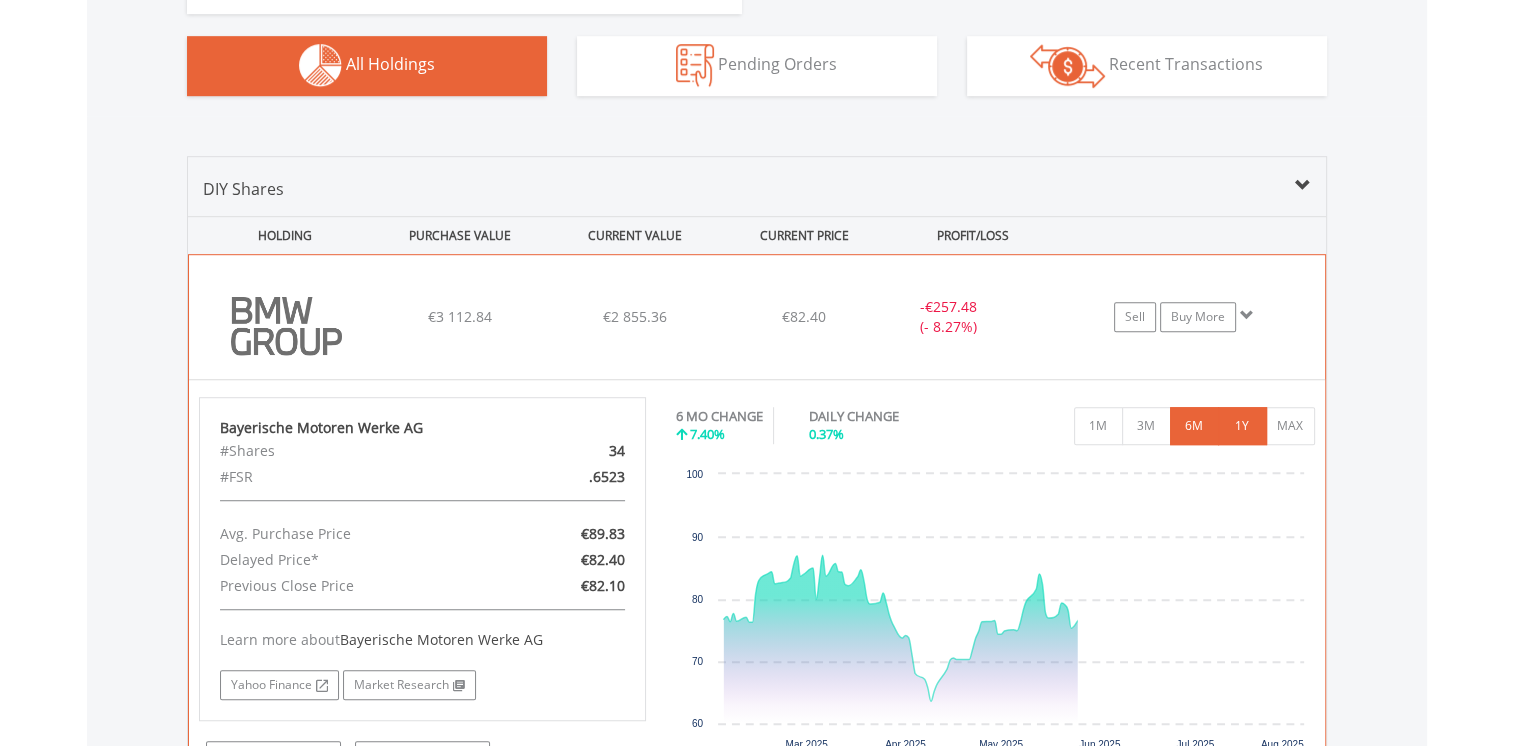 click on "1Y" at bounding box center (1242, 426) 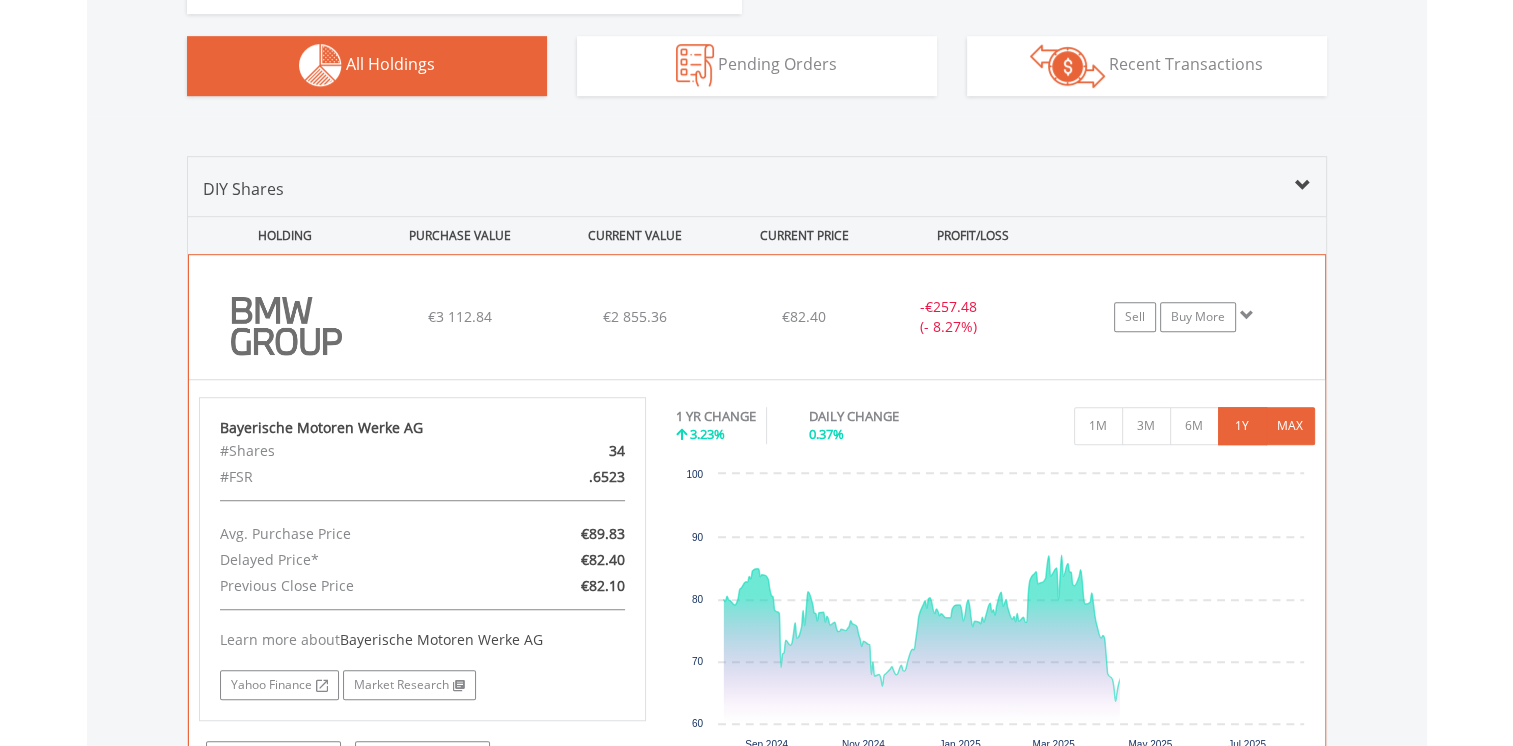 click on "MAX" at bounding box center [1290, 426] 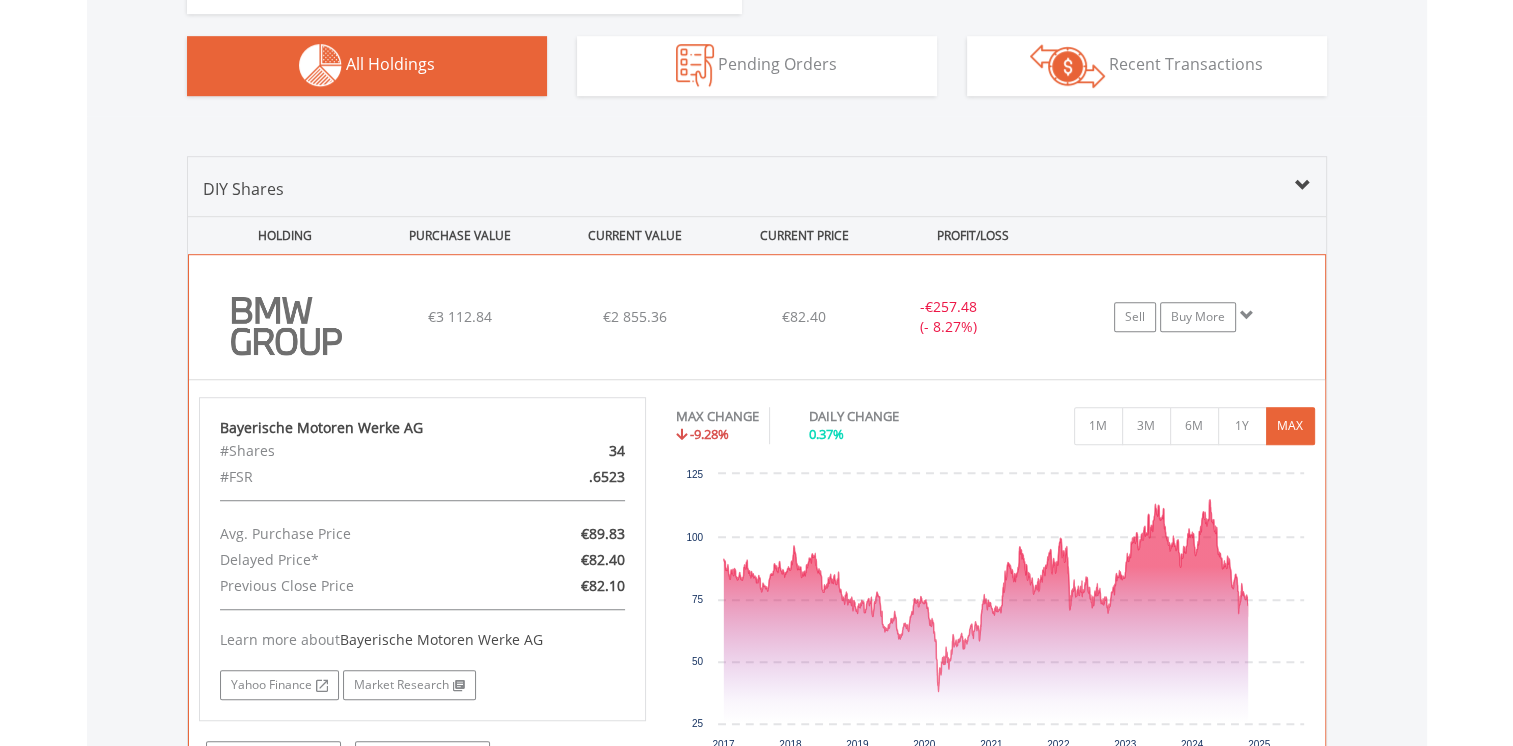 click on "﻿
Bayerische Motoren Werke AG
€3 112.84
€2 855.36
€82.40
-  €257.48 (- 8.27%)
Sell
Buy More" at bounding box center [757, 317] 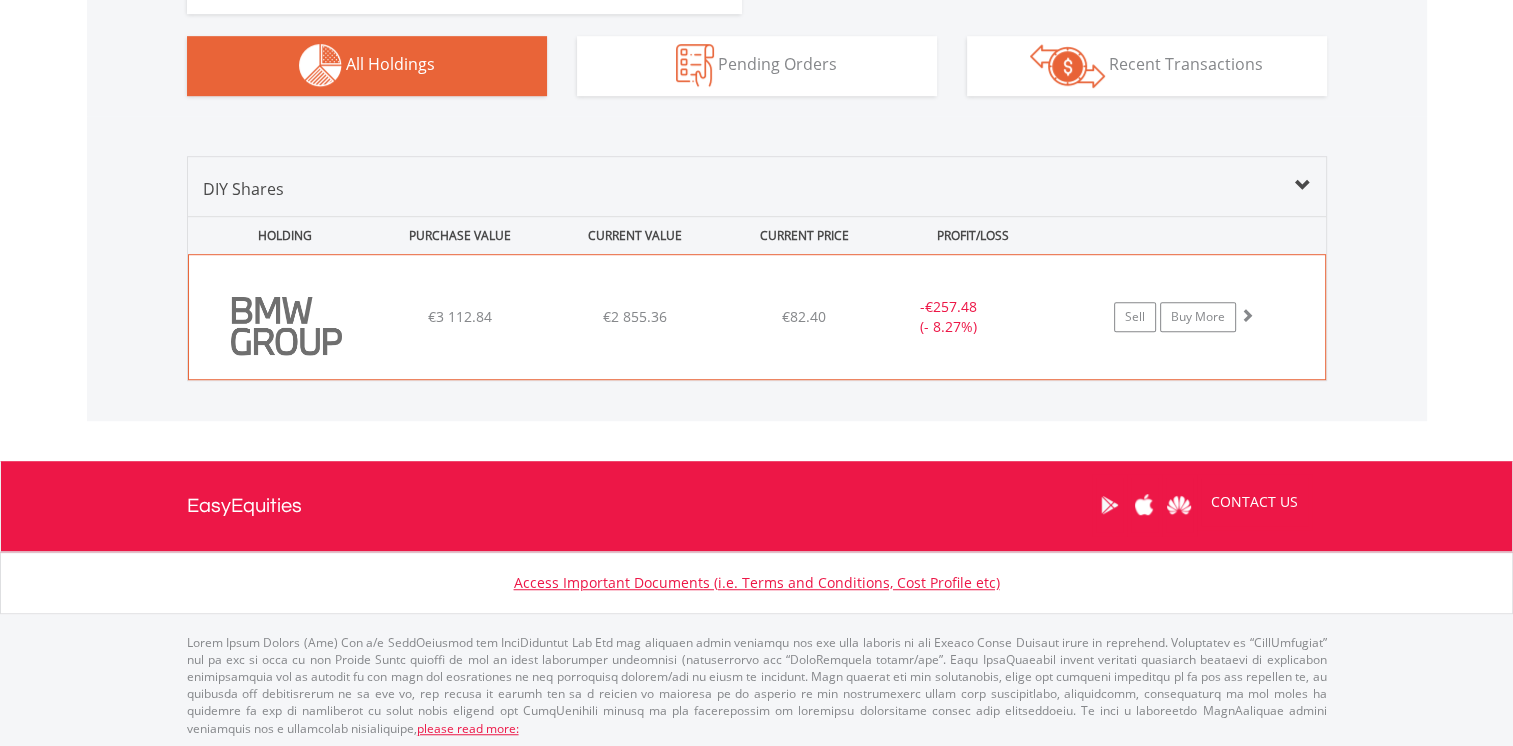 click on "﻿
Bayerische Motoren Werke AG
€3 112.84
€2 855.36
€82.40
-  €257.48 (- 8.27%)
Sell
Buy More" at bounding box center [757, 317] 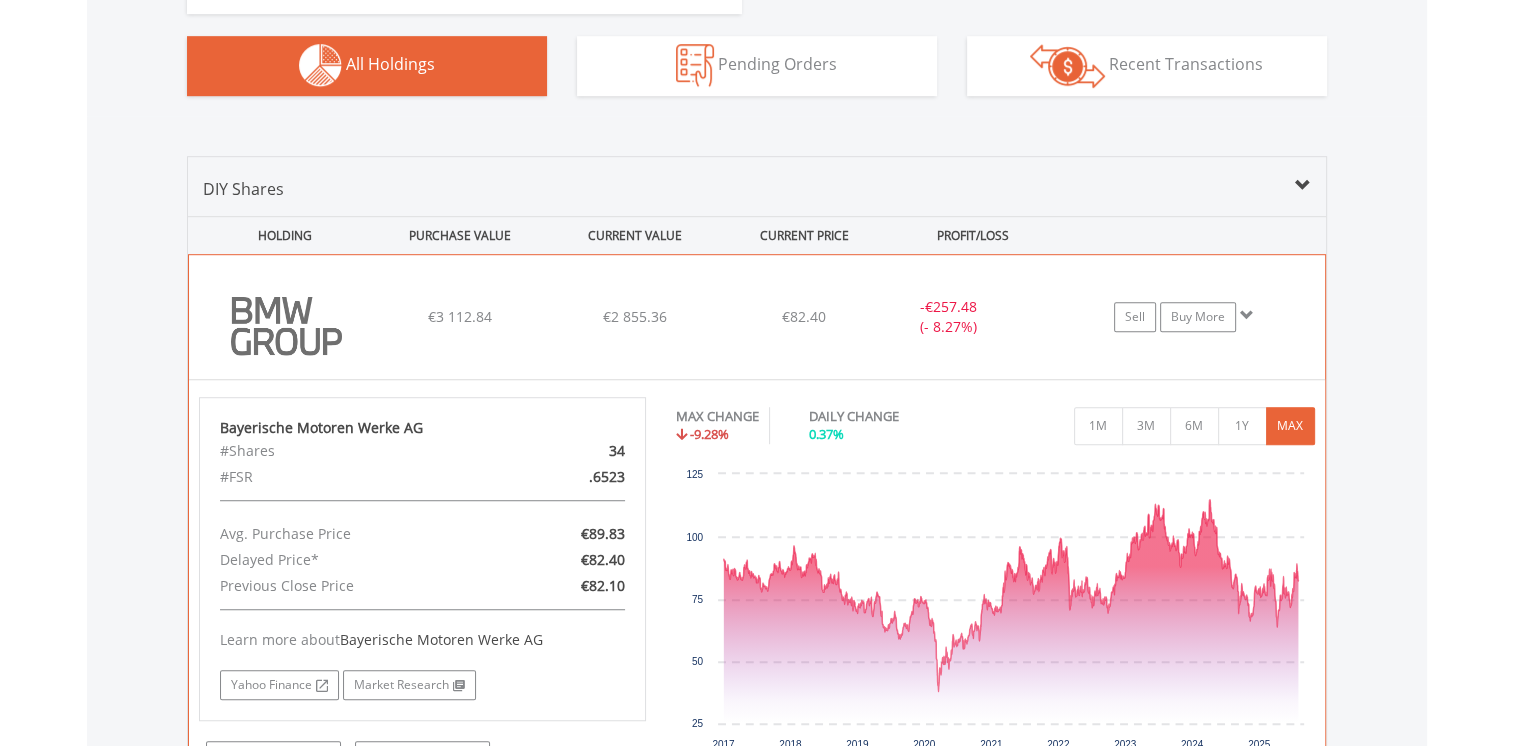 click on "﻿
Bayerische Motoren Werke AG
€3 112.84
€2 855.36
€82.40
-  €257.48 (- 8.27%)
Sell
Buy More" at bounding box center (757, 317) 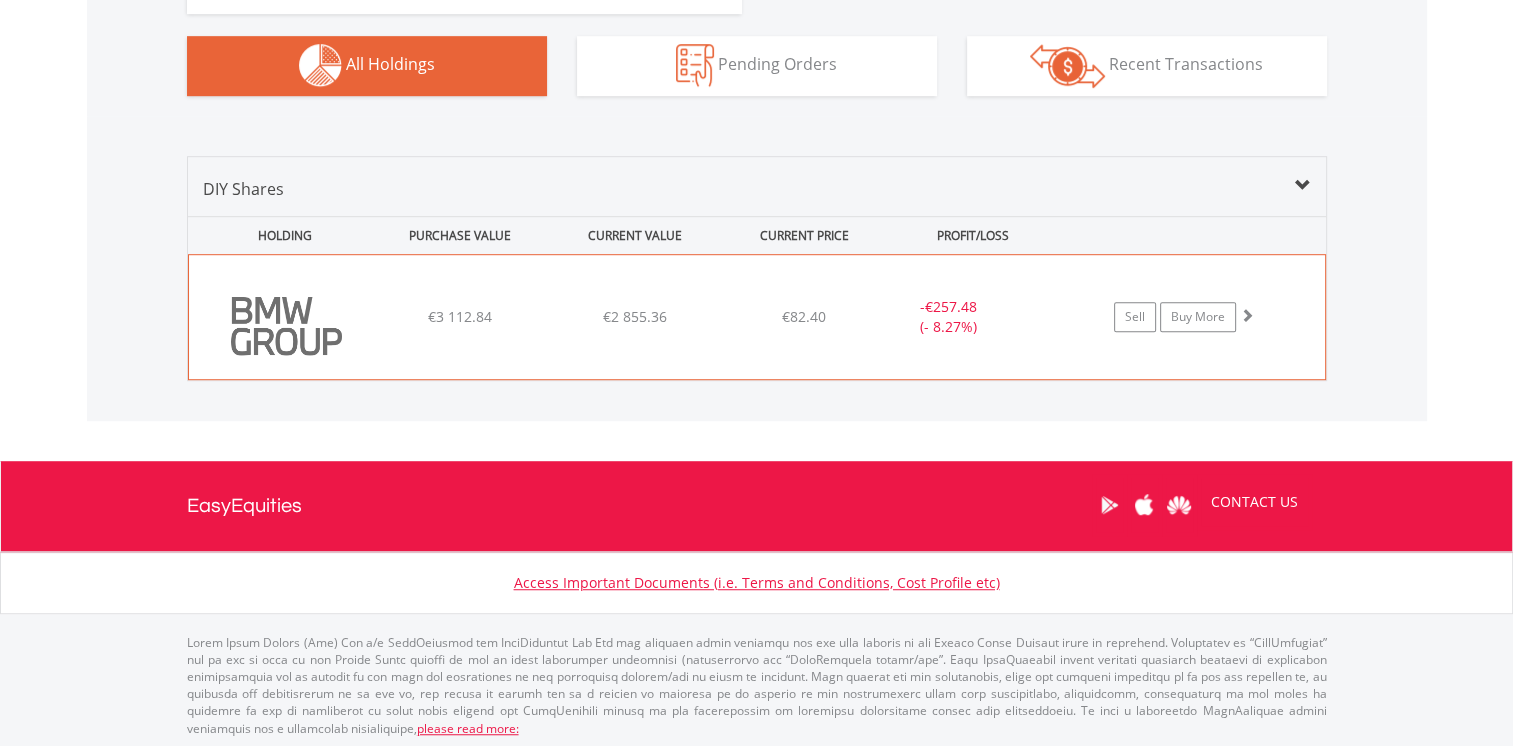 click on "﻿
Bayerische Motoren Werke AG
€3 112.84
€2 855.36
€82.40
-  €257.48 (- 8.27%)
Sell
Buy More" at bounding box center [757, 317] 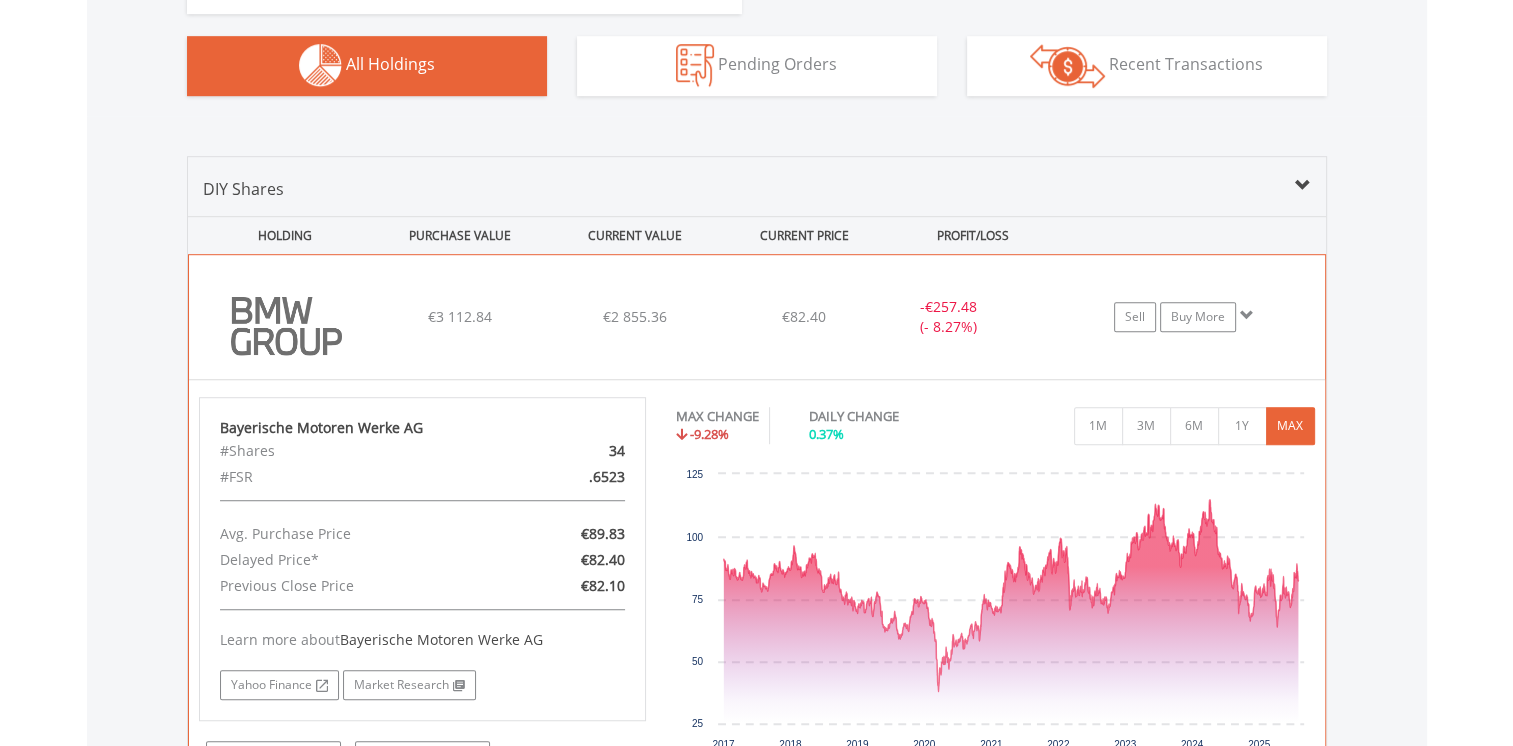 click on "﻿
Bayerische Motoren Werke AG
€3 112.84
€2 855.36
€82.40
-  €257.48 (- 8.27%)
Sell
Buy More" at bounding box center [757, 317] 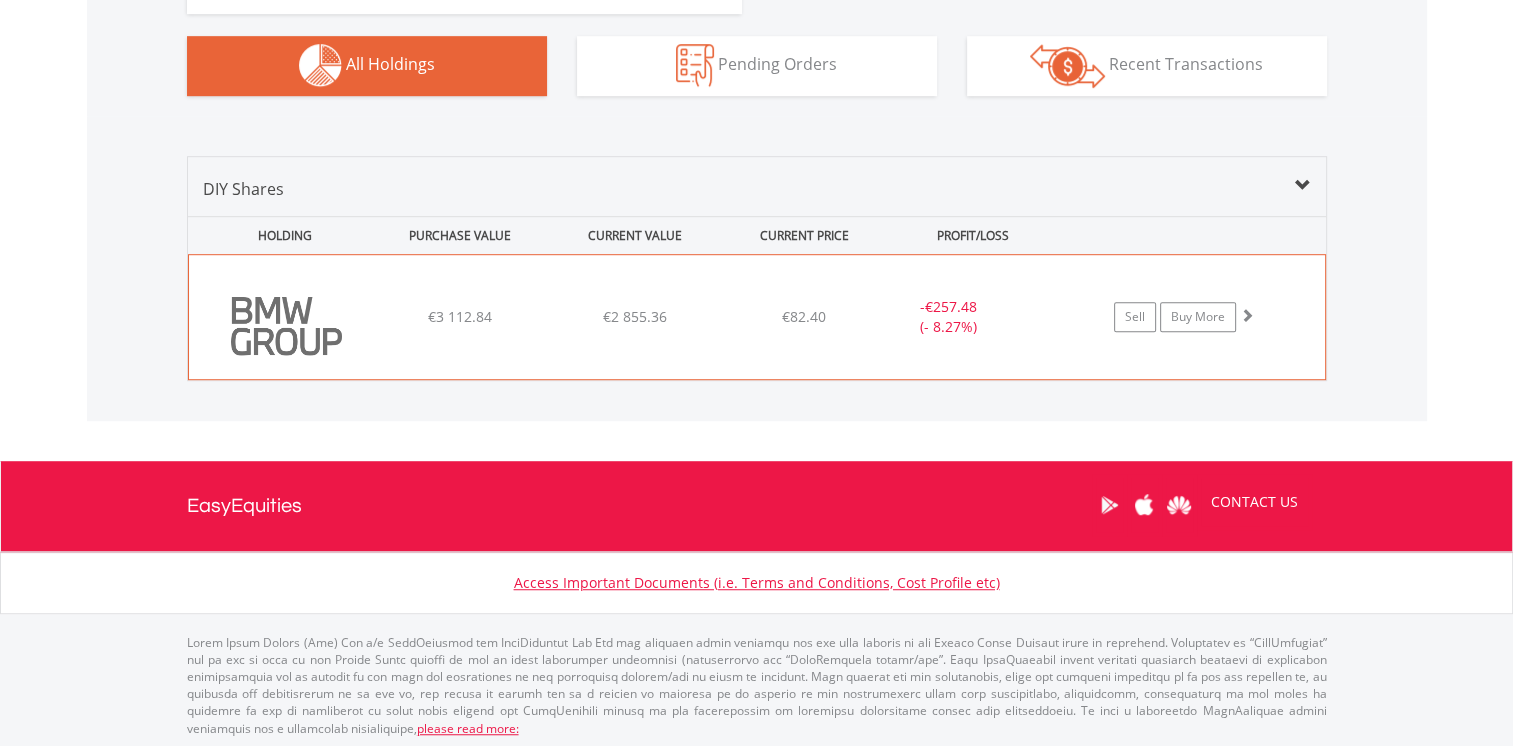 click on "﻿
Bayerische Motoren Werke AG
€3 112.84
€2 855.36
€82.40
-  €257.48 (- 8.27%)
Sell
Buy More" at bounding box center (757, 317) 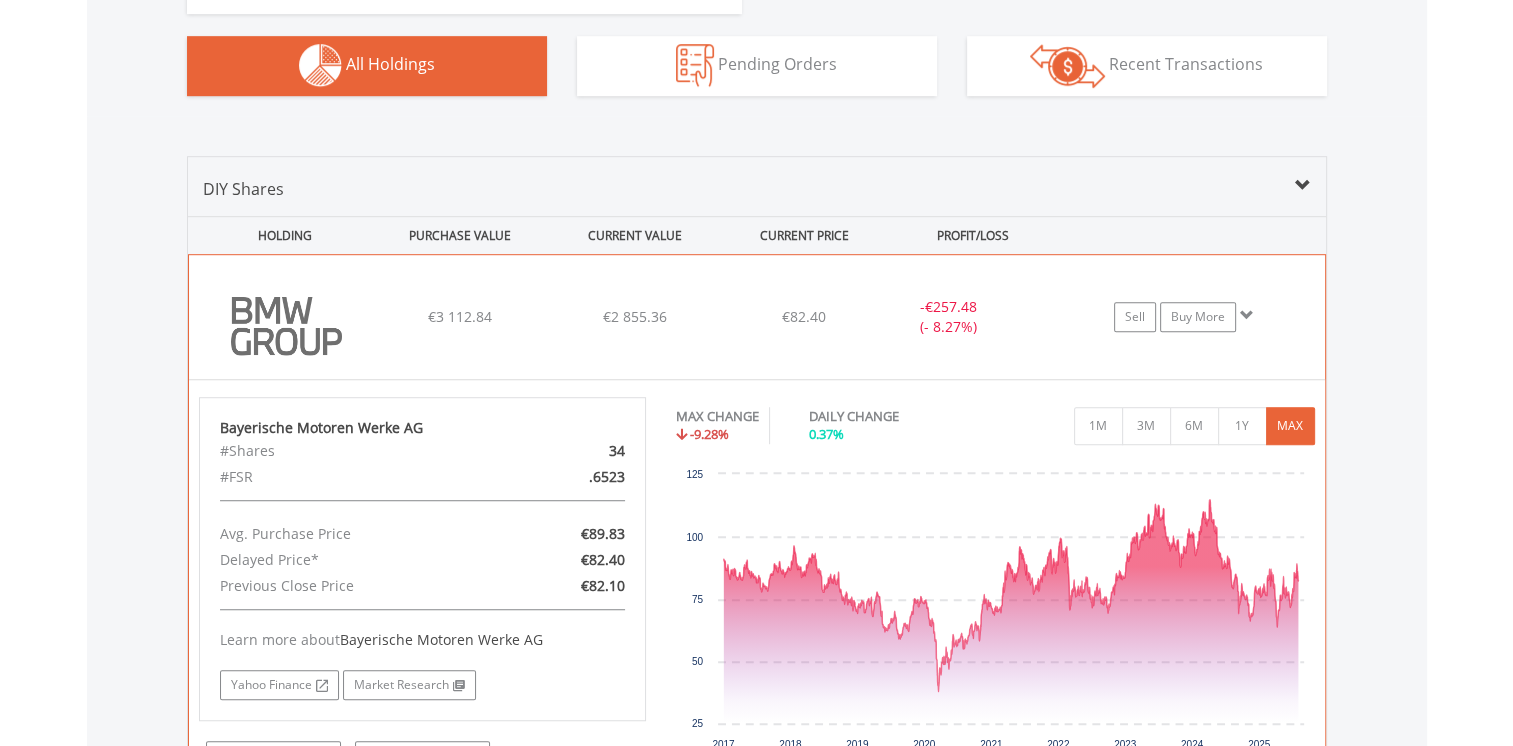click on "€3 112.84" at bounding box center (460, 316) 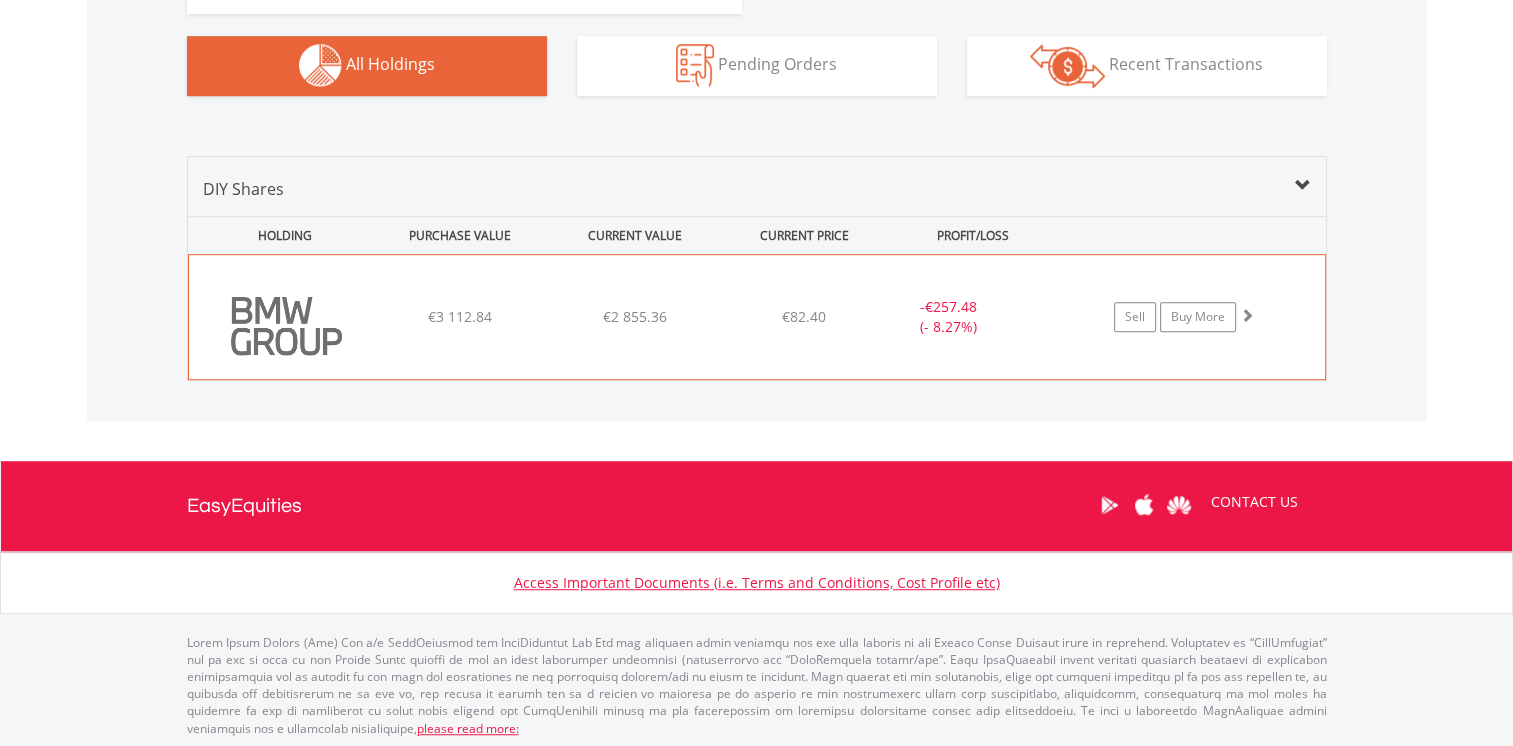 click on "€3 112.84" at bounding box center [460, 317] 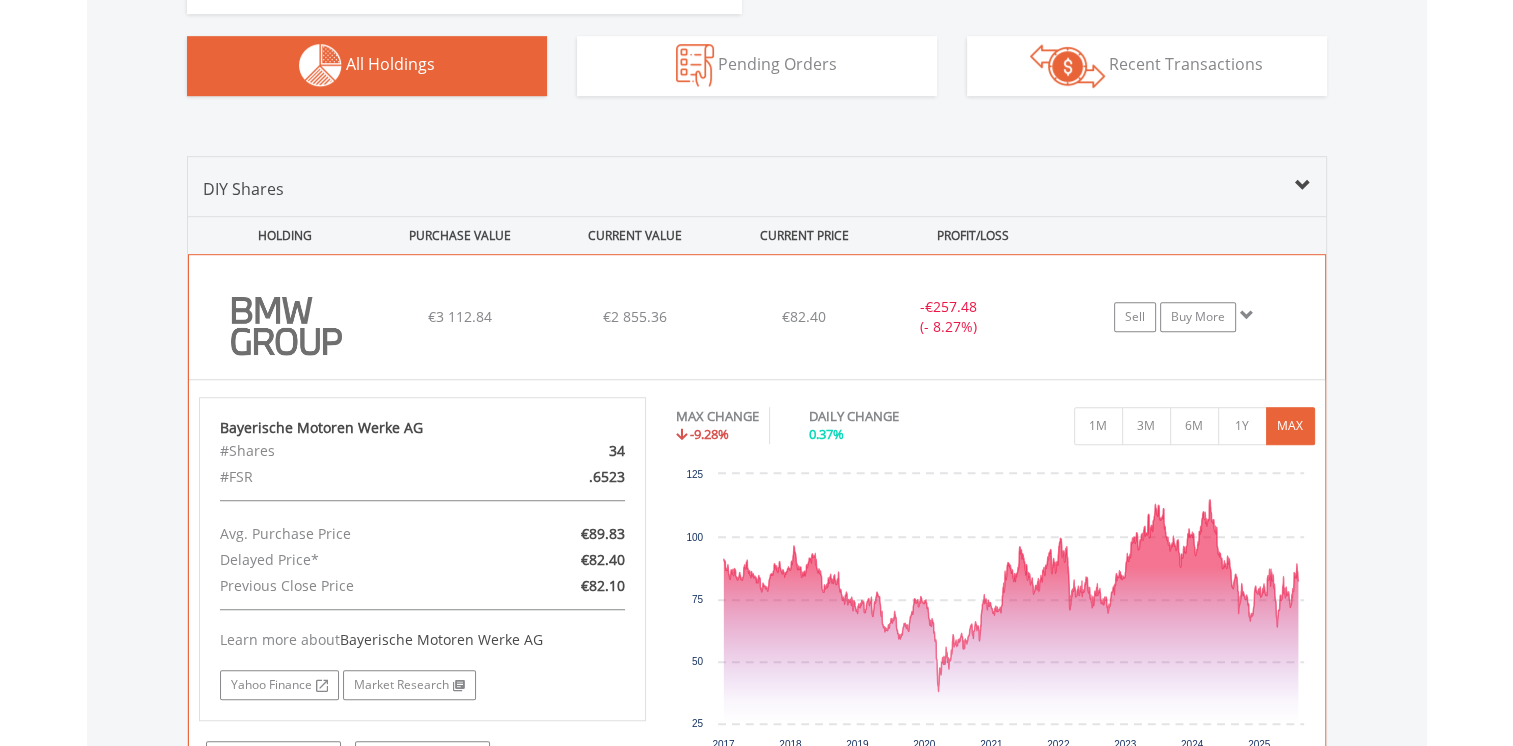 click on "€3 112.84" at bounding box center (460, 317) 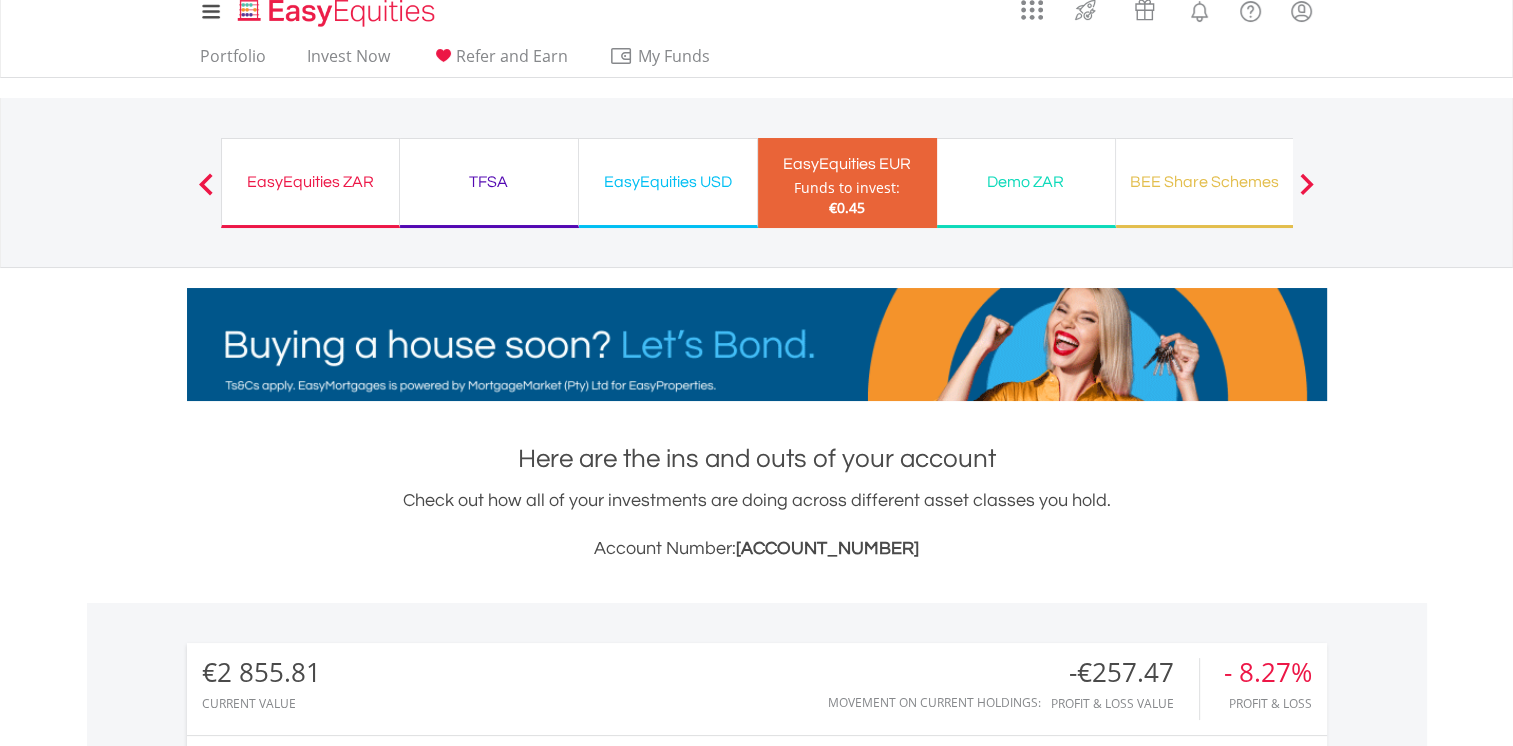 scroll, scrollTop: 0, scrollLeft: 0, axis: both 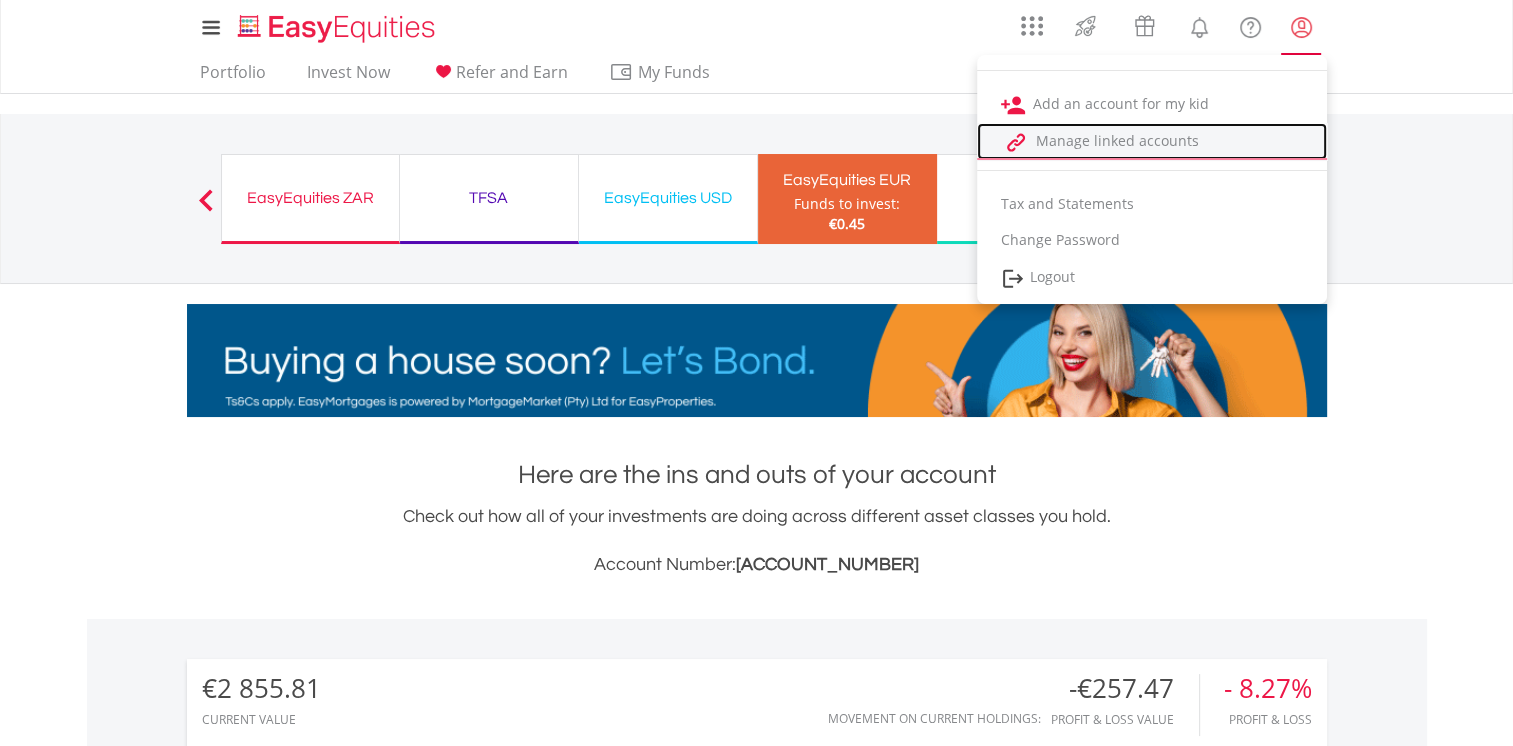 click on "Manage linked accounts" at bounding box center (1152, 141) 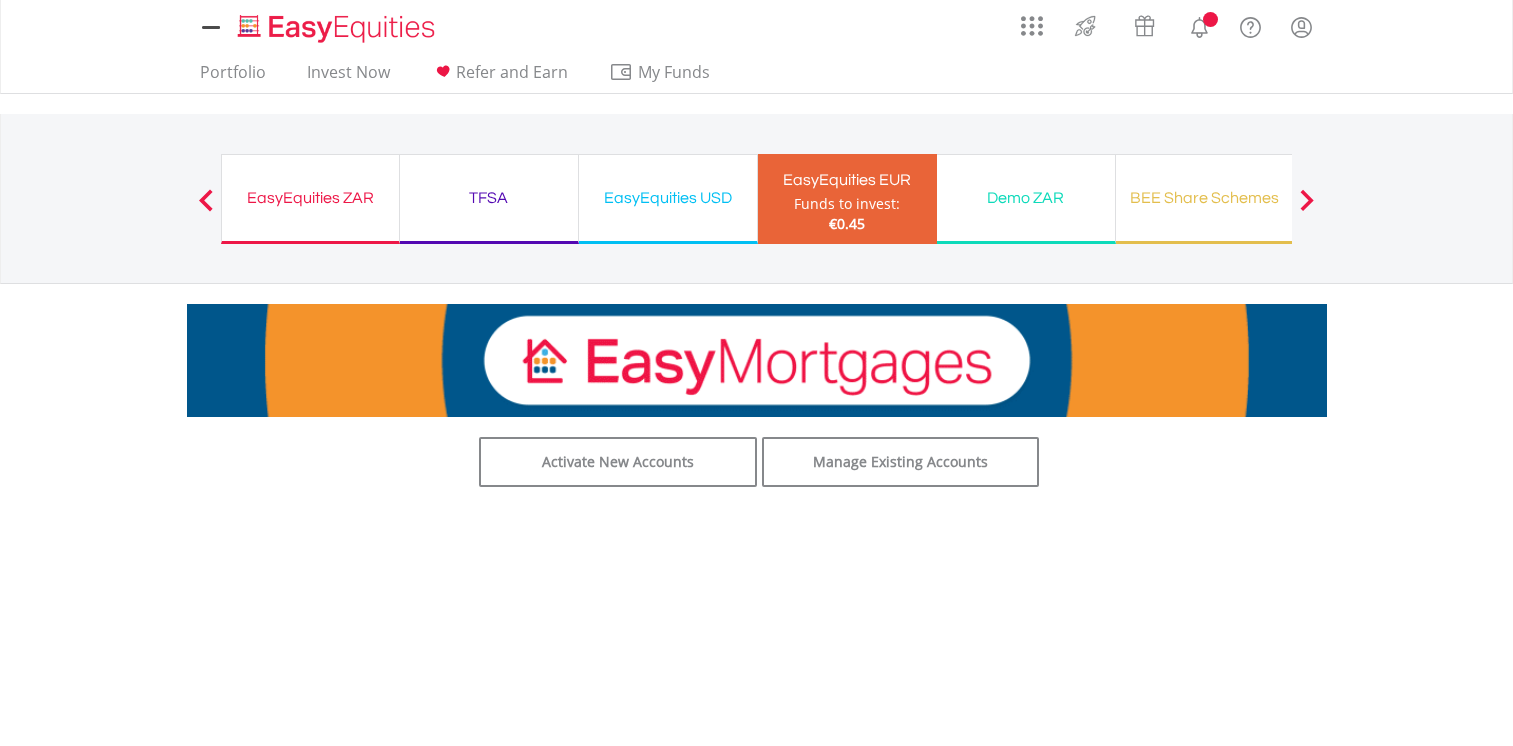 scroll, scrollTop: 0, scrollLeft: 0, axis: both 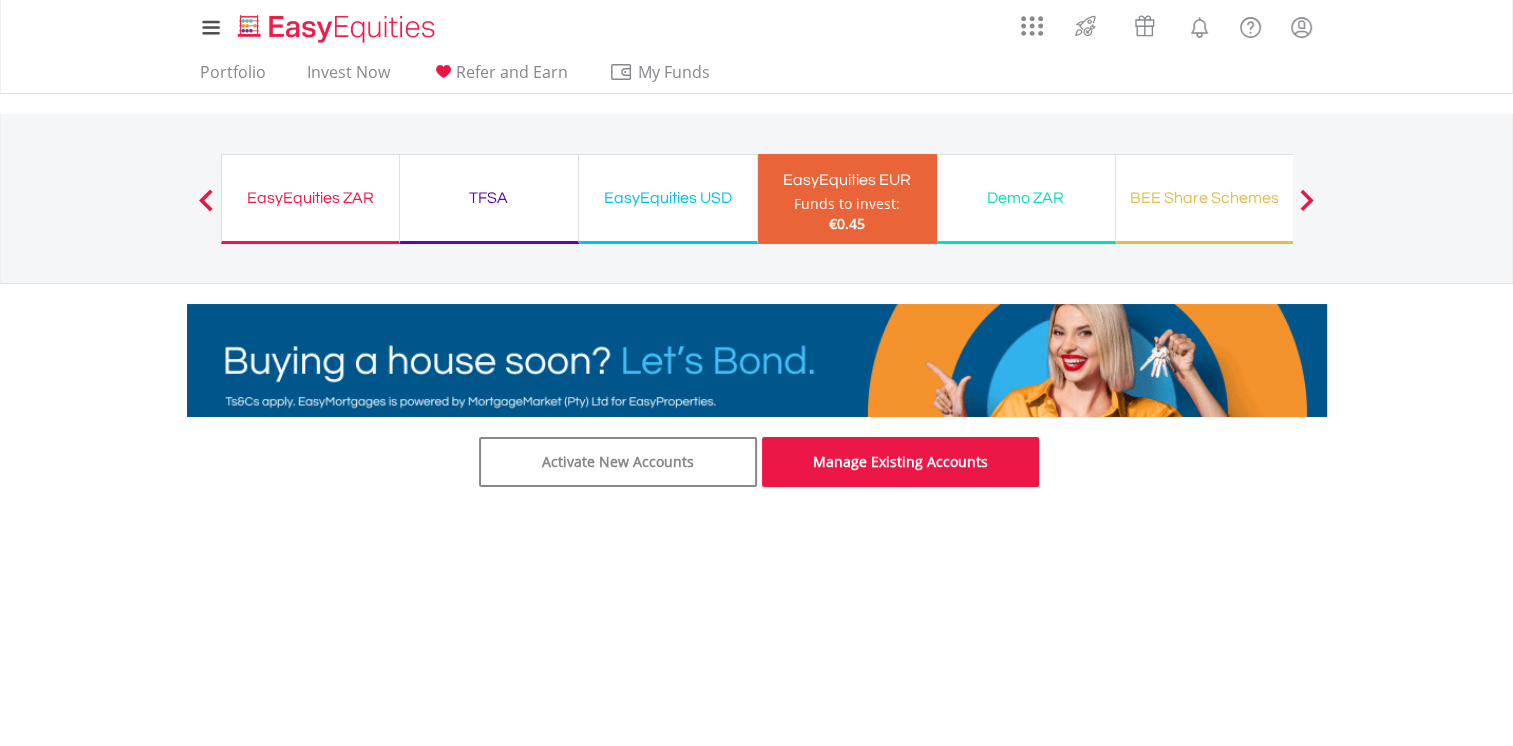 click on "Manage Existing Accounts" at bounding box center [901, 462] 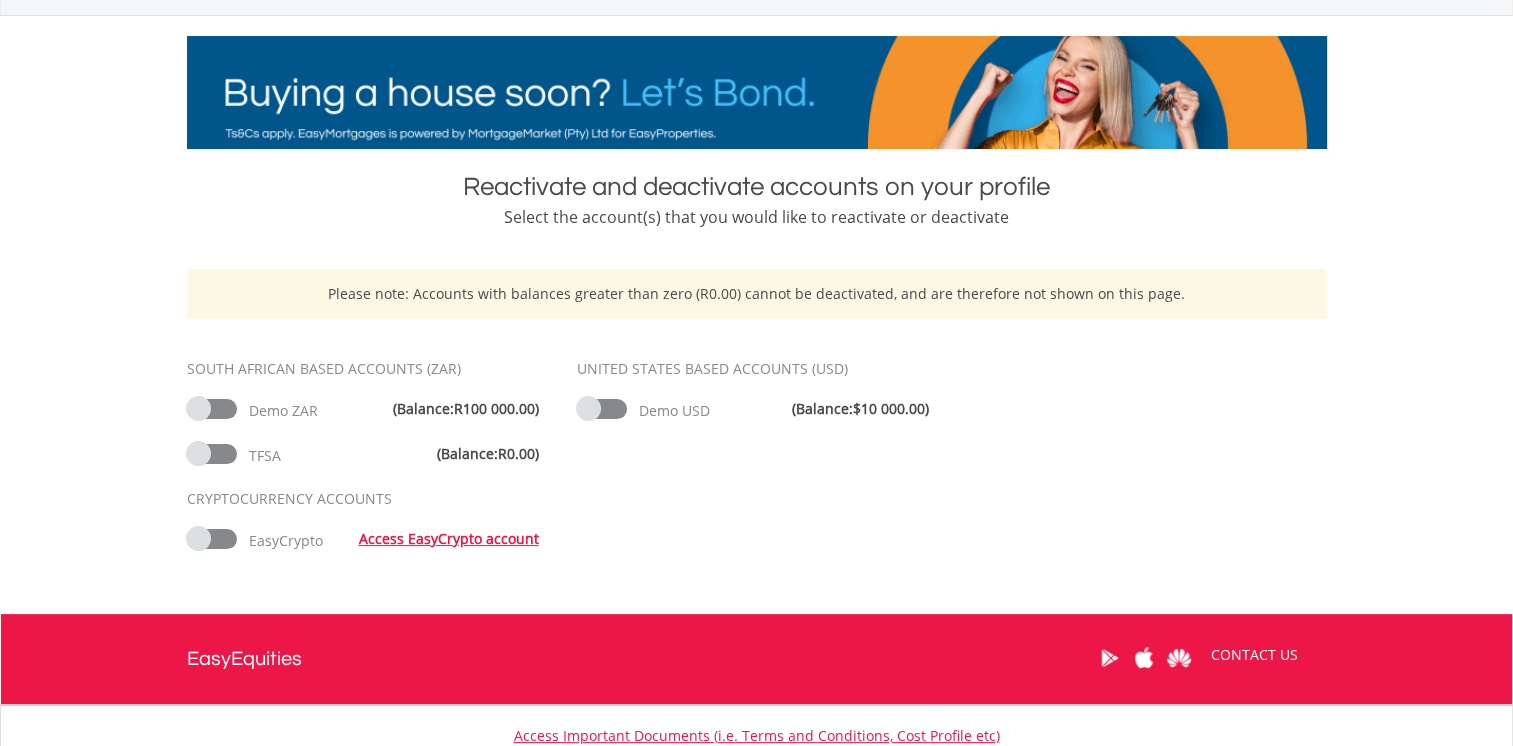 scroll, scrollTop: 300, scrollLeft: 0, axis: vertical 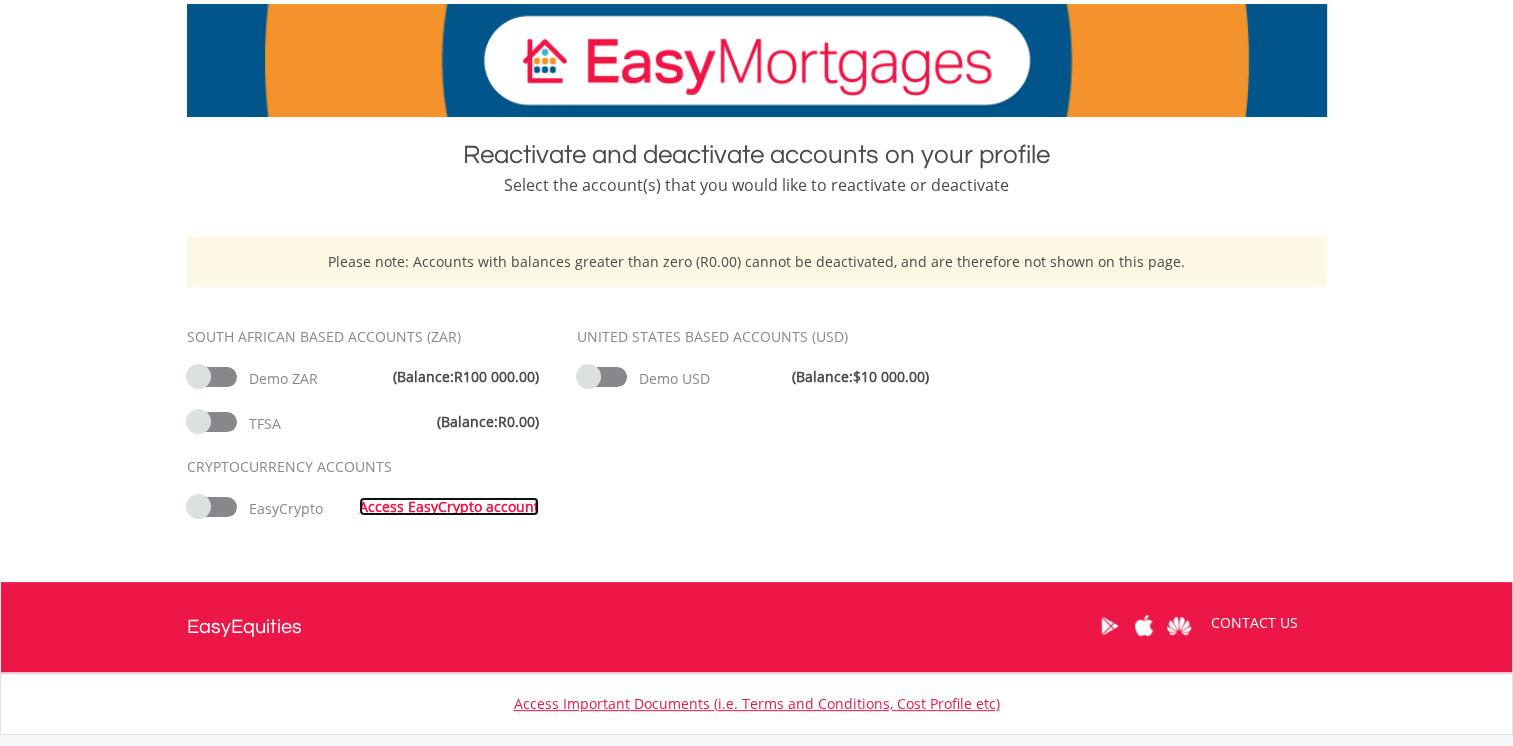 click on "Access EasyCrypto account" at bounding box center [449, 506] 